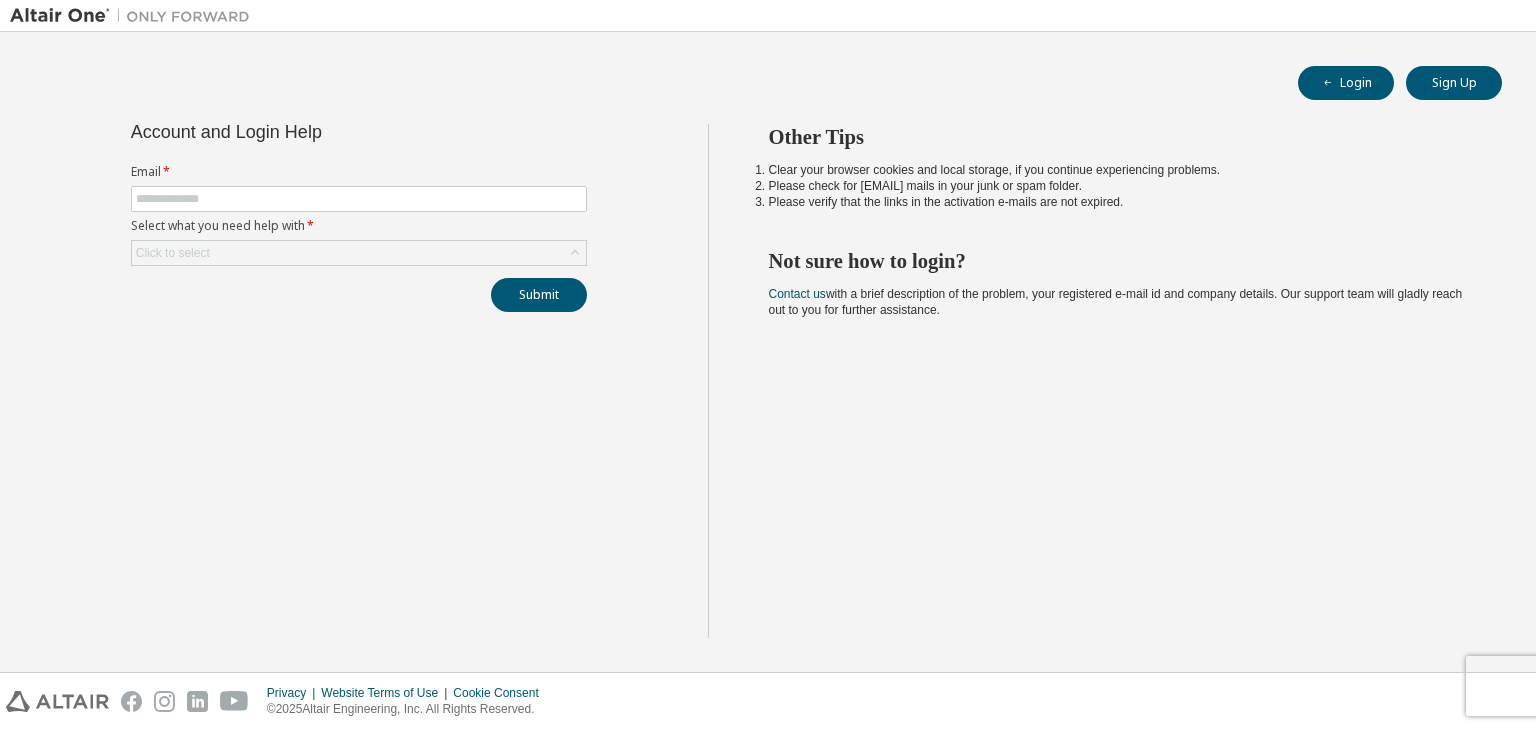 scroll, scrollTop: 0, scrollLeft: 0, axis: both 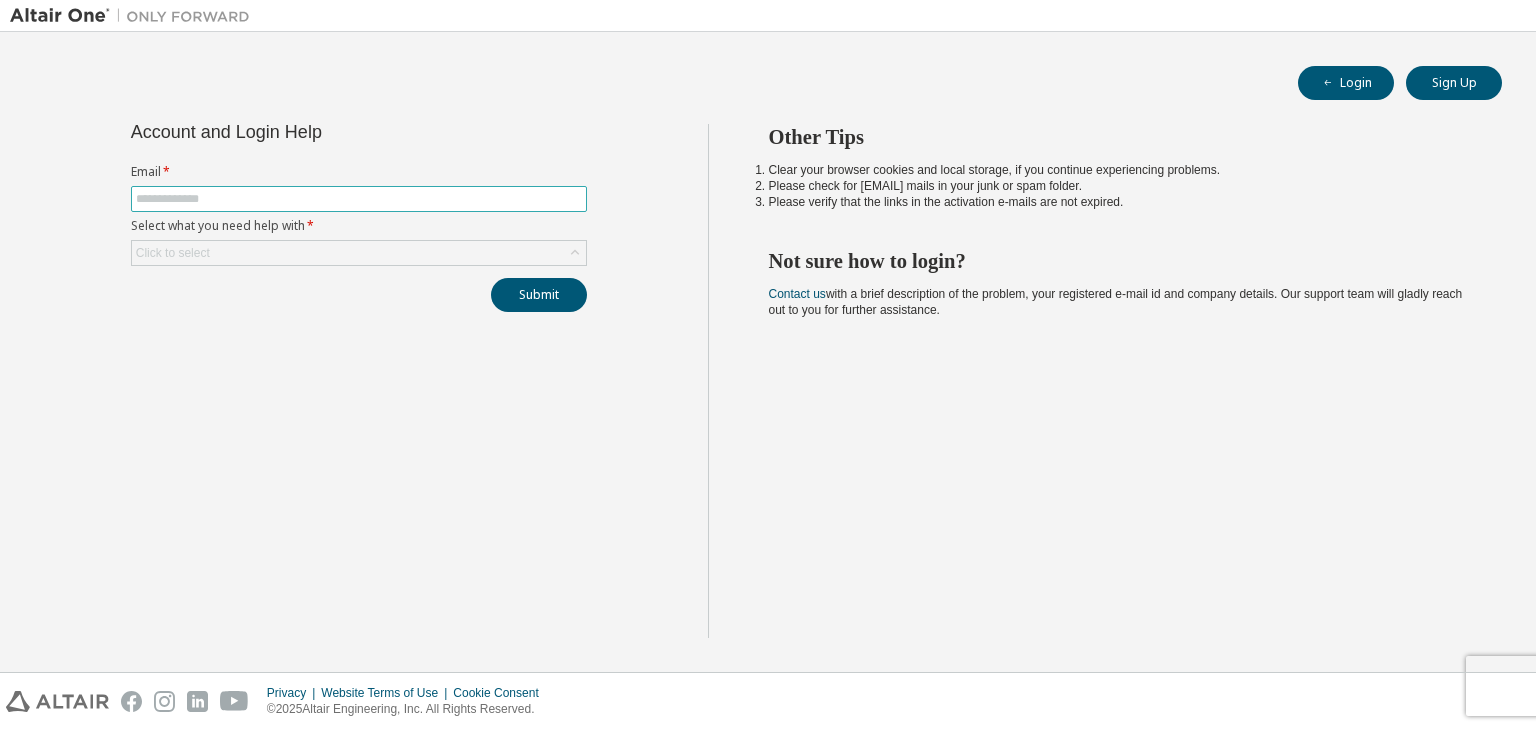 click at bounding box center [359, 199] 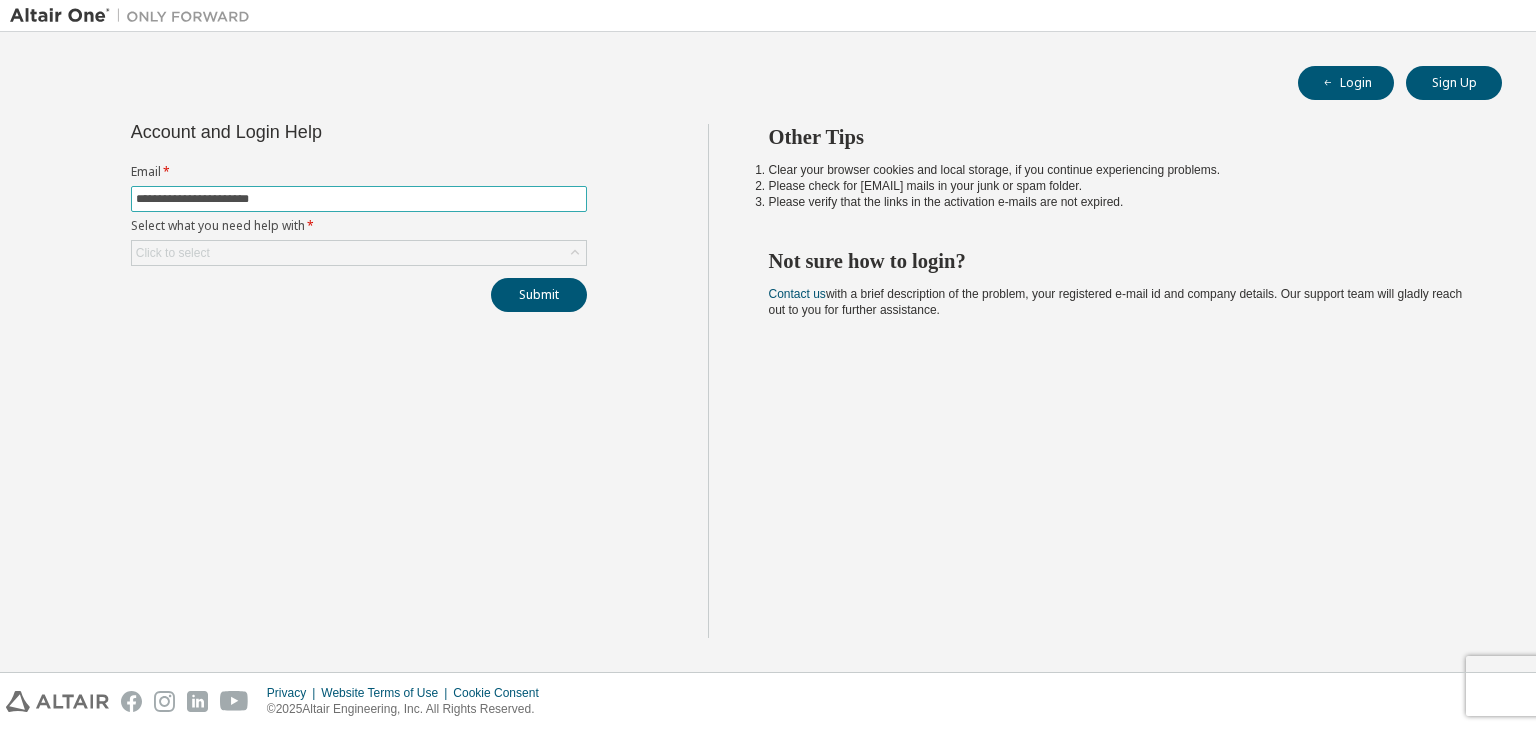click on "**********" at bounding box center (359, 199) 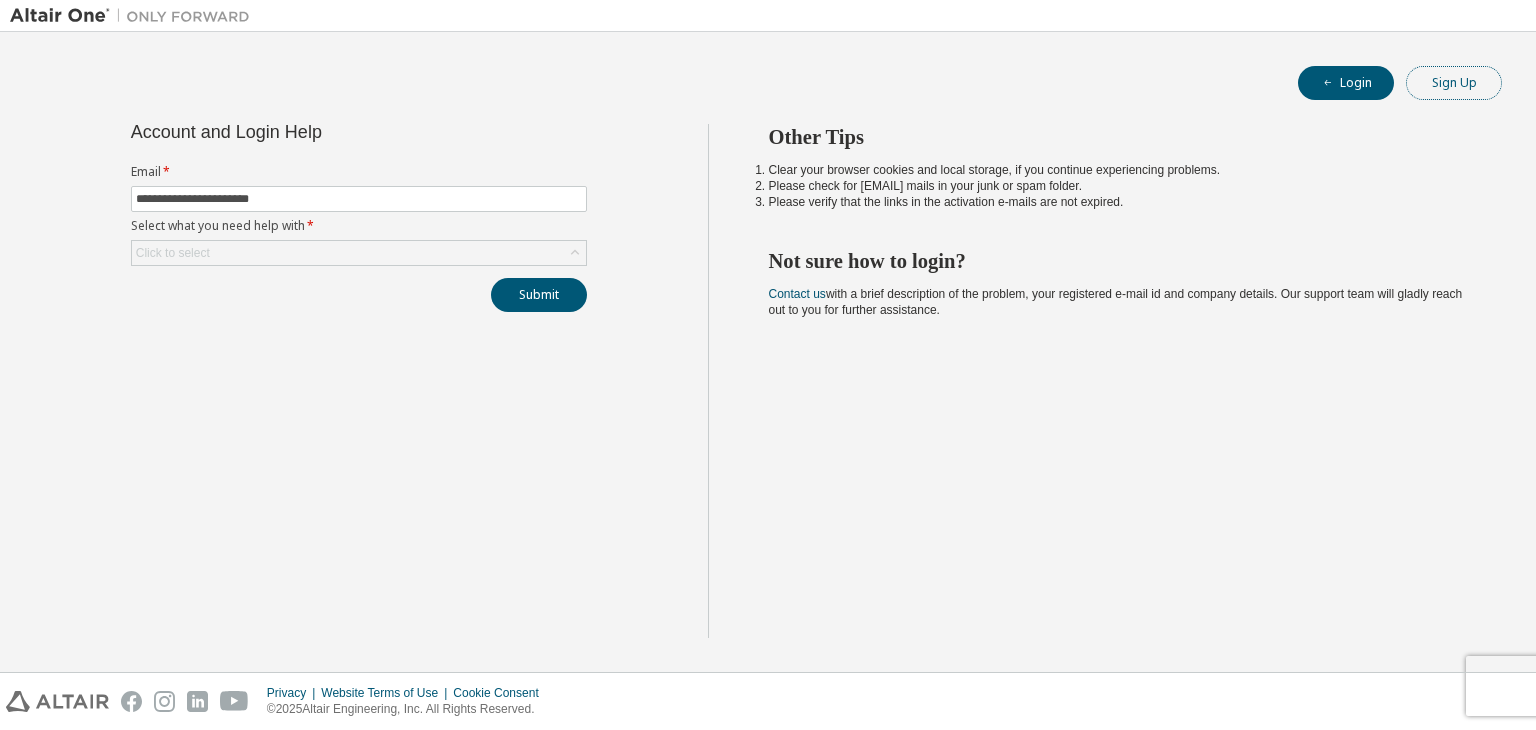 click on "Sign Up" at bounding box center (1454, 83) 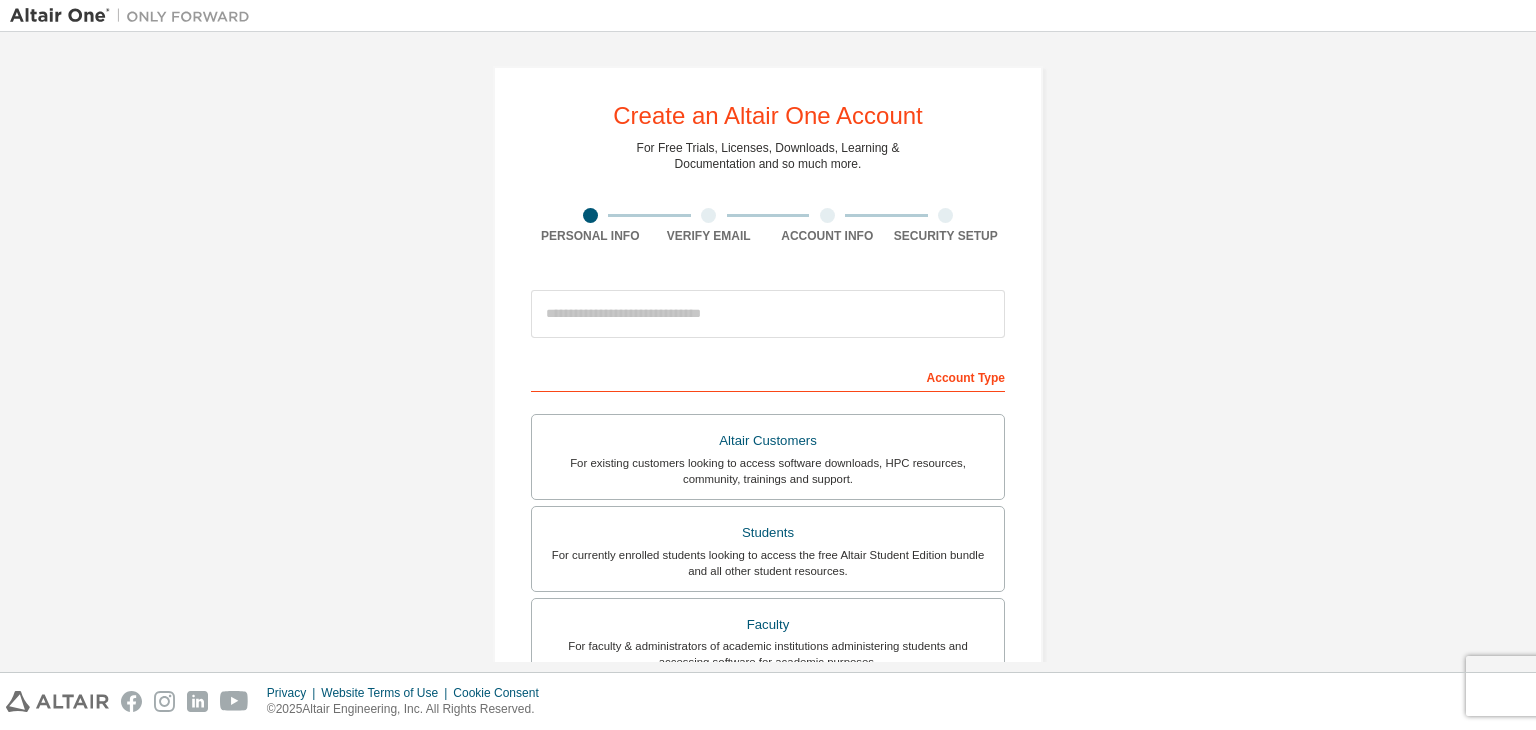 drag, startPoint x: 755, startPoint y: 337, endPoint x: 721, endPoint y: 317, distance: 39.446167 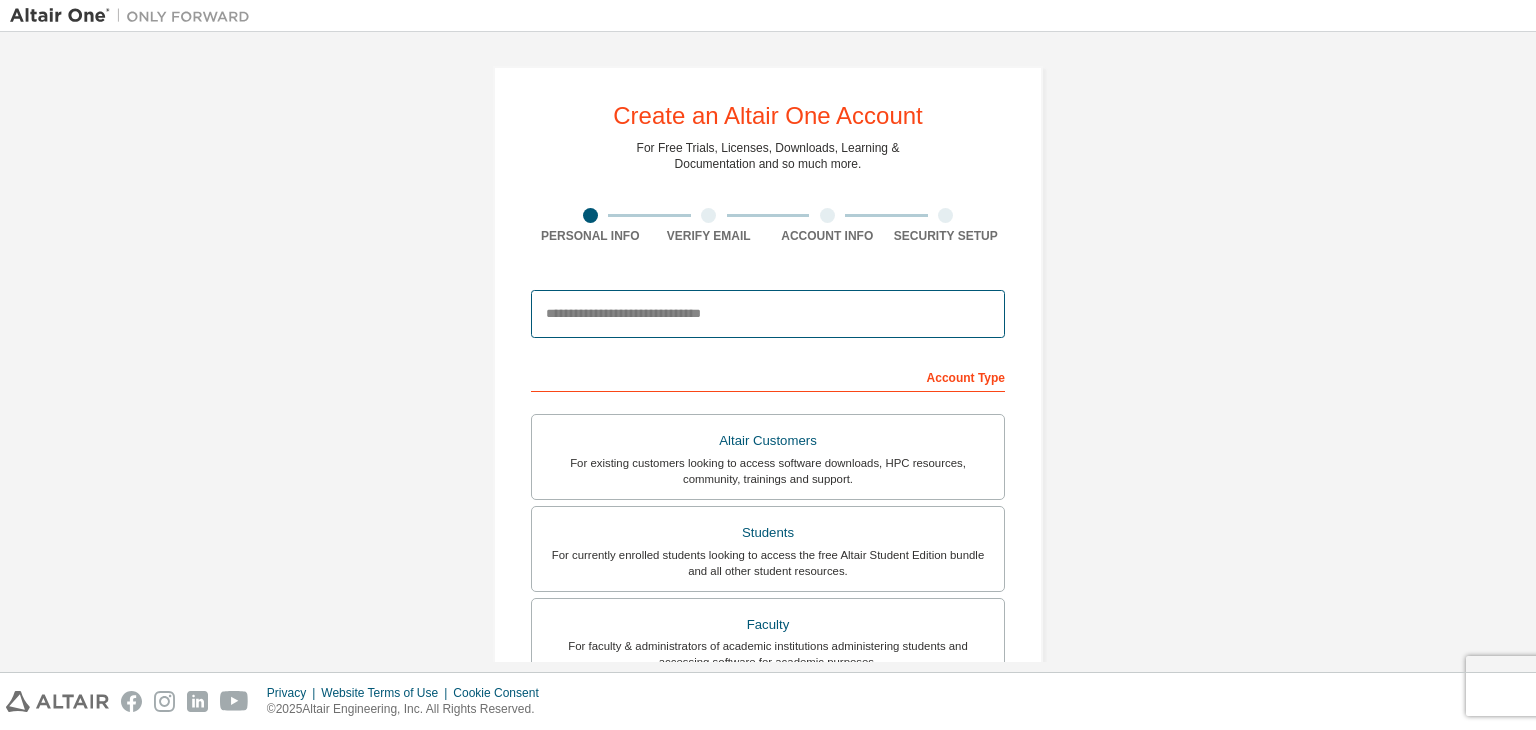 click at bounding box center (768, 314) 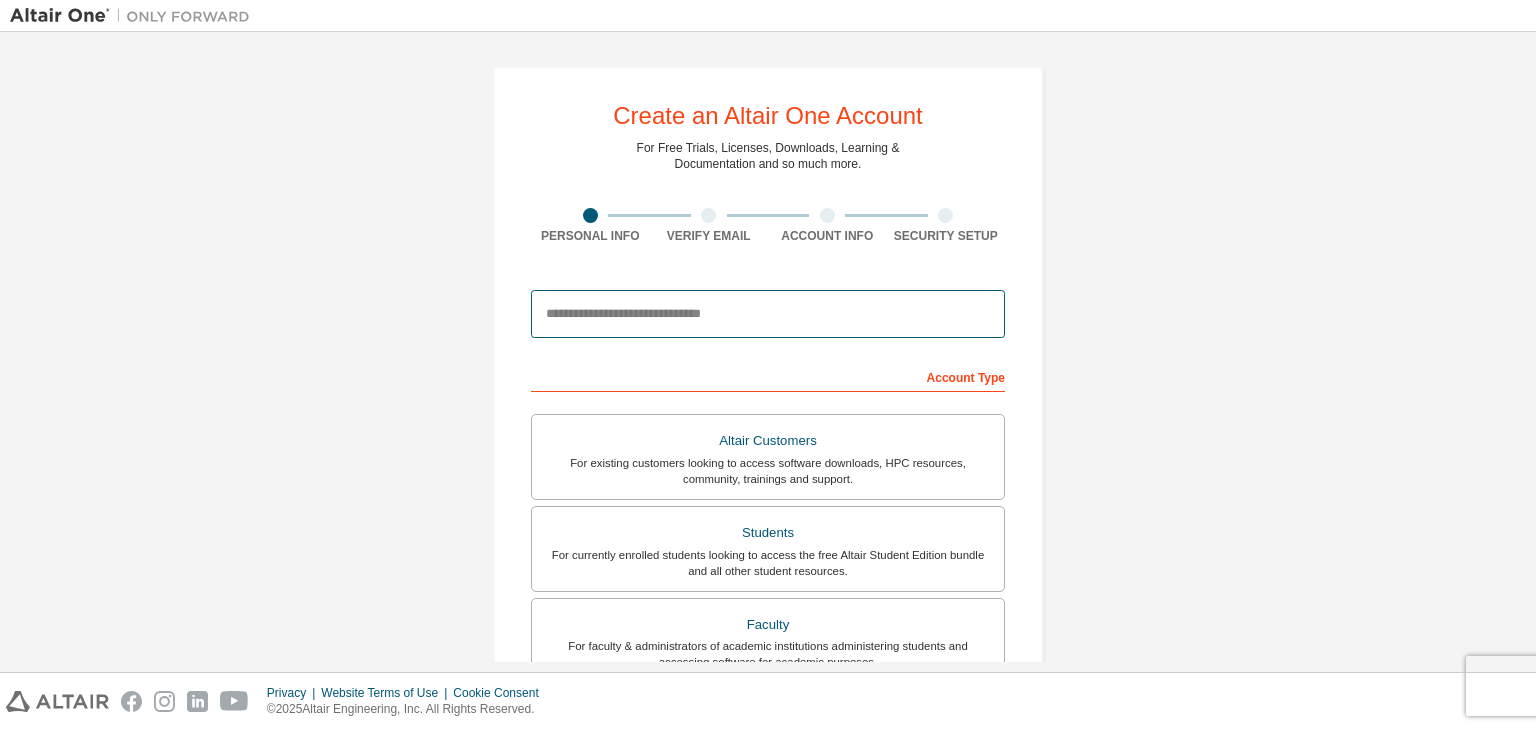 type on "**********" 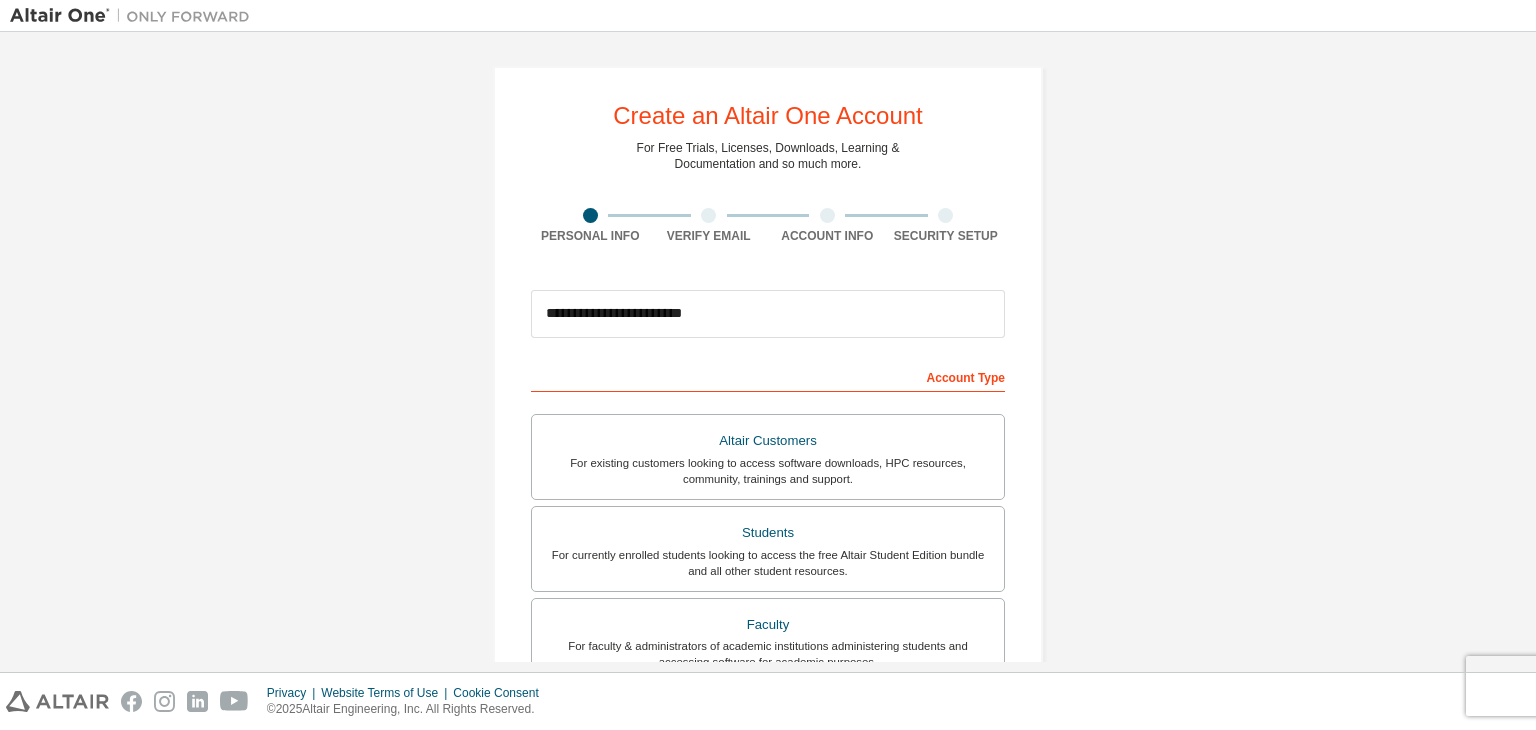 type on "****" 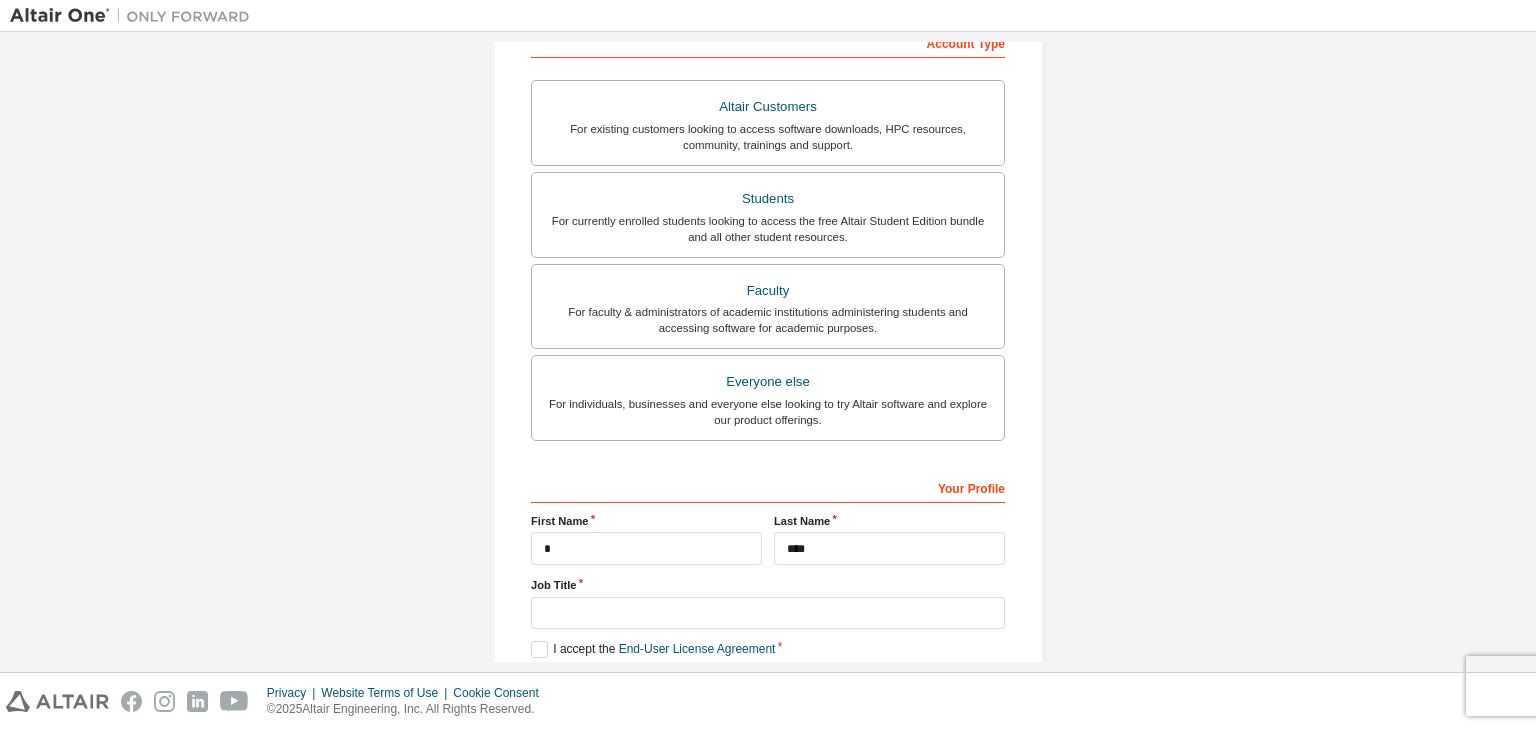 scroll, scrollTop: 324, scrollLeft: 0, axis: vertical 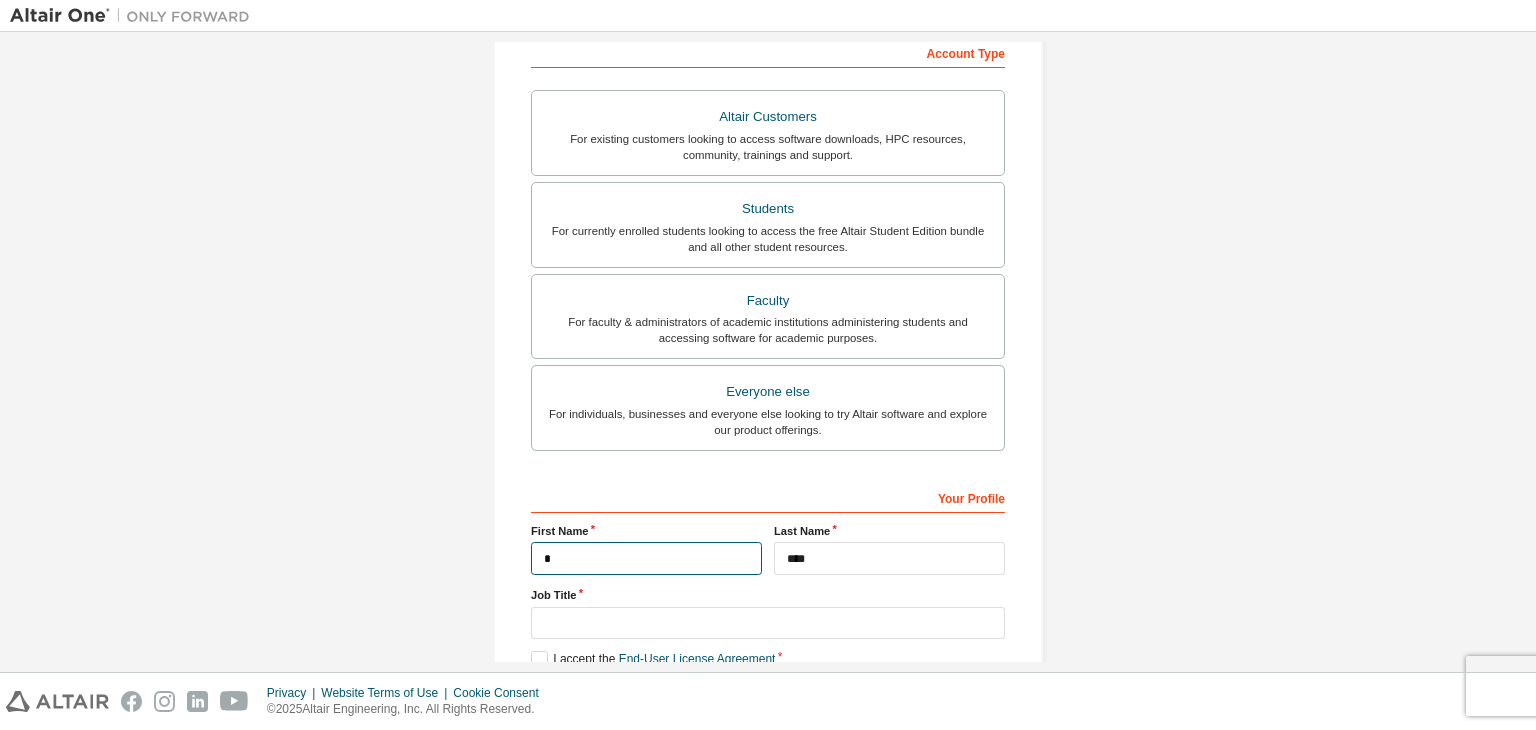 click on "*" at bounding box center (646, 558) 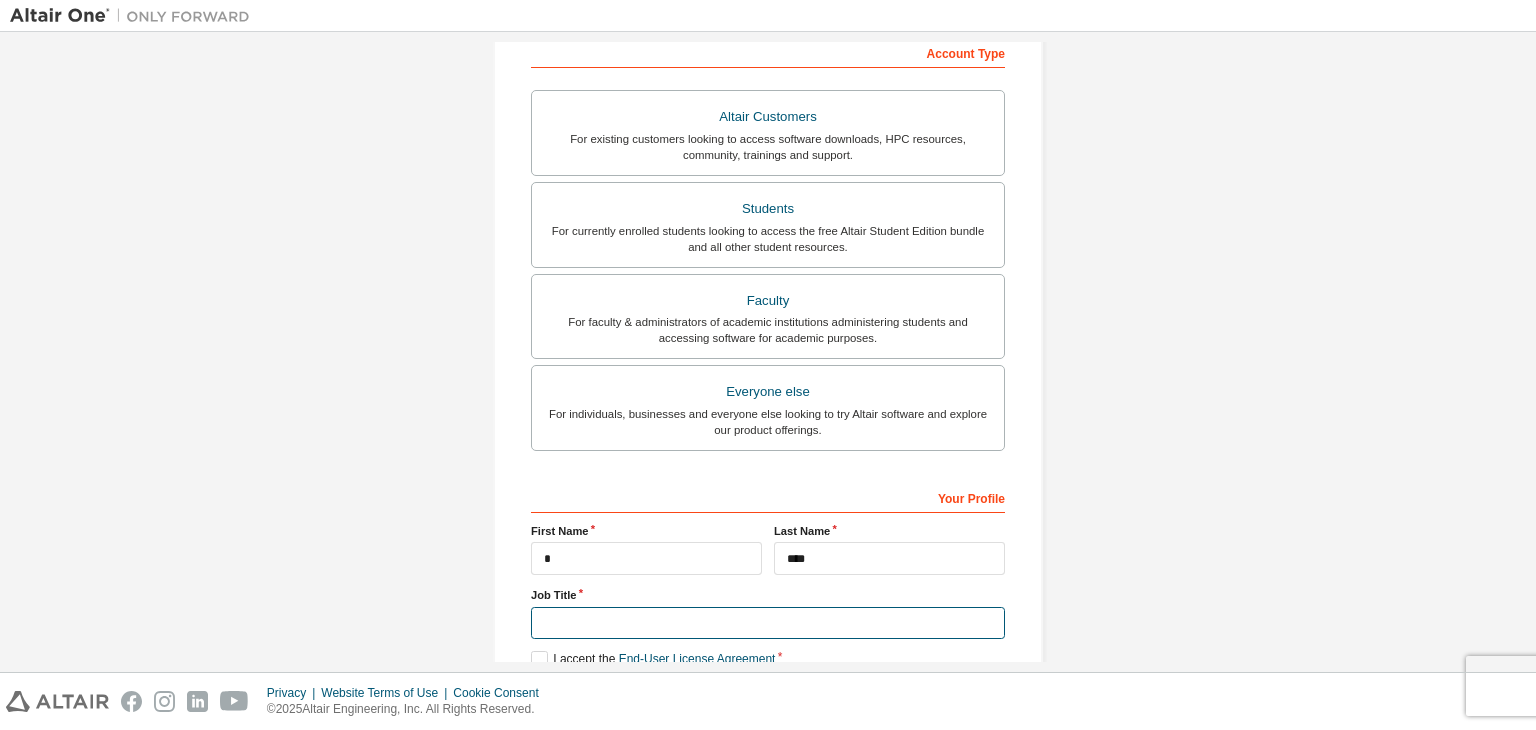 click at bounding box center [768, 623] 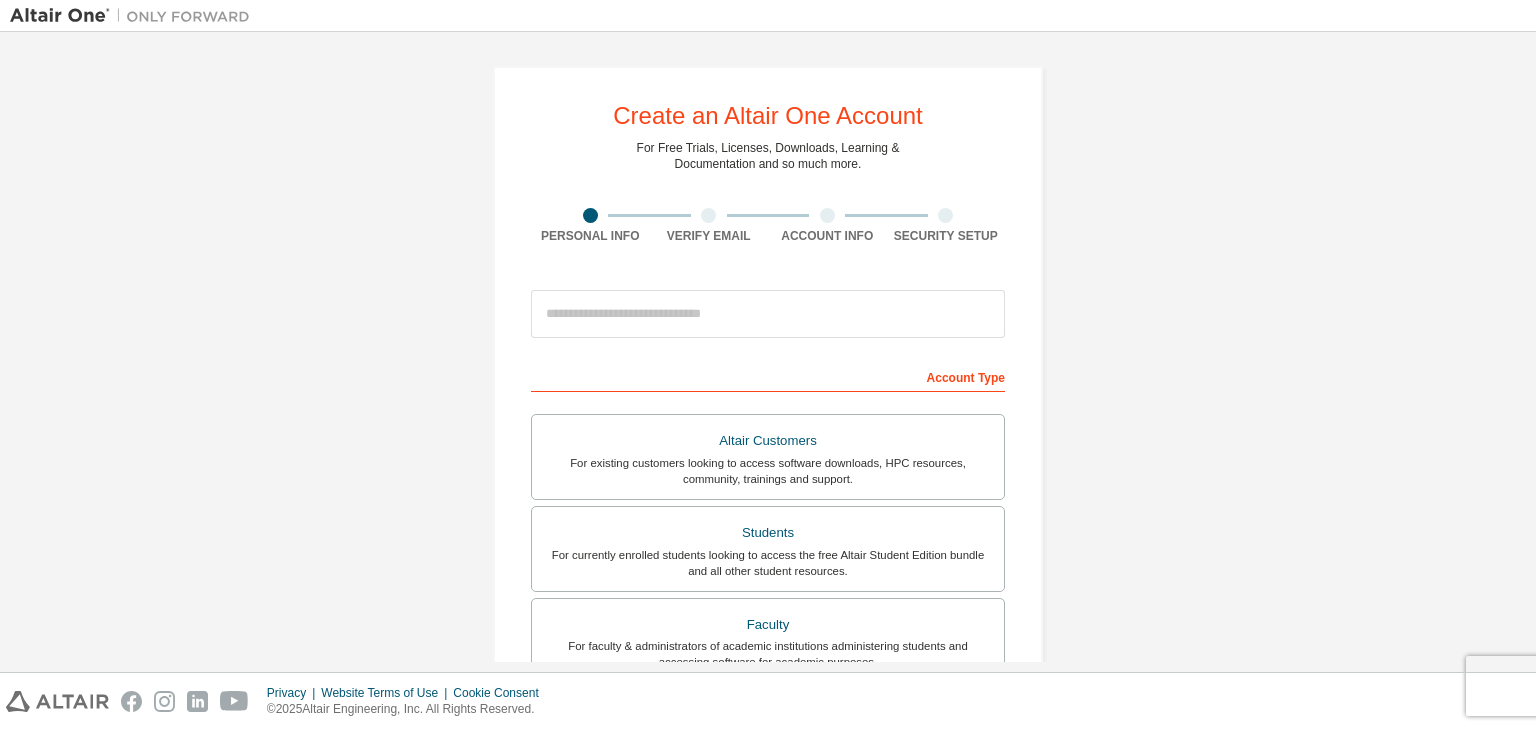 scroll, scrollTop: 0, scrollLeft: 0, axis: both 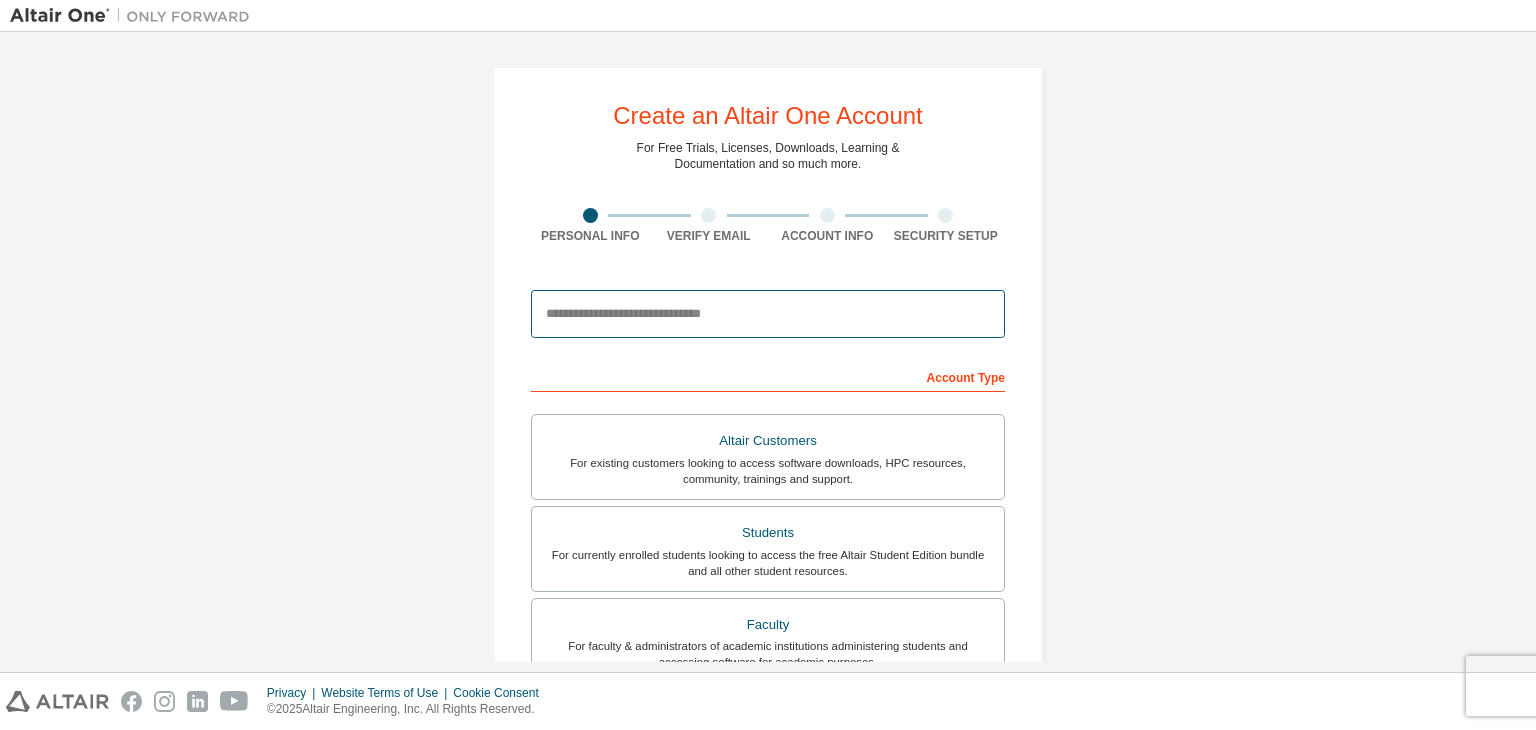 click at bounding box center [768, 314] 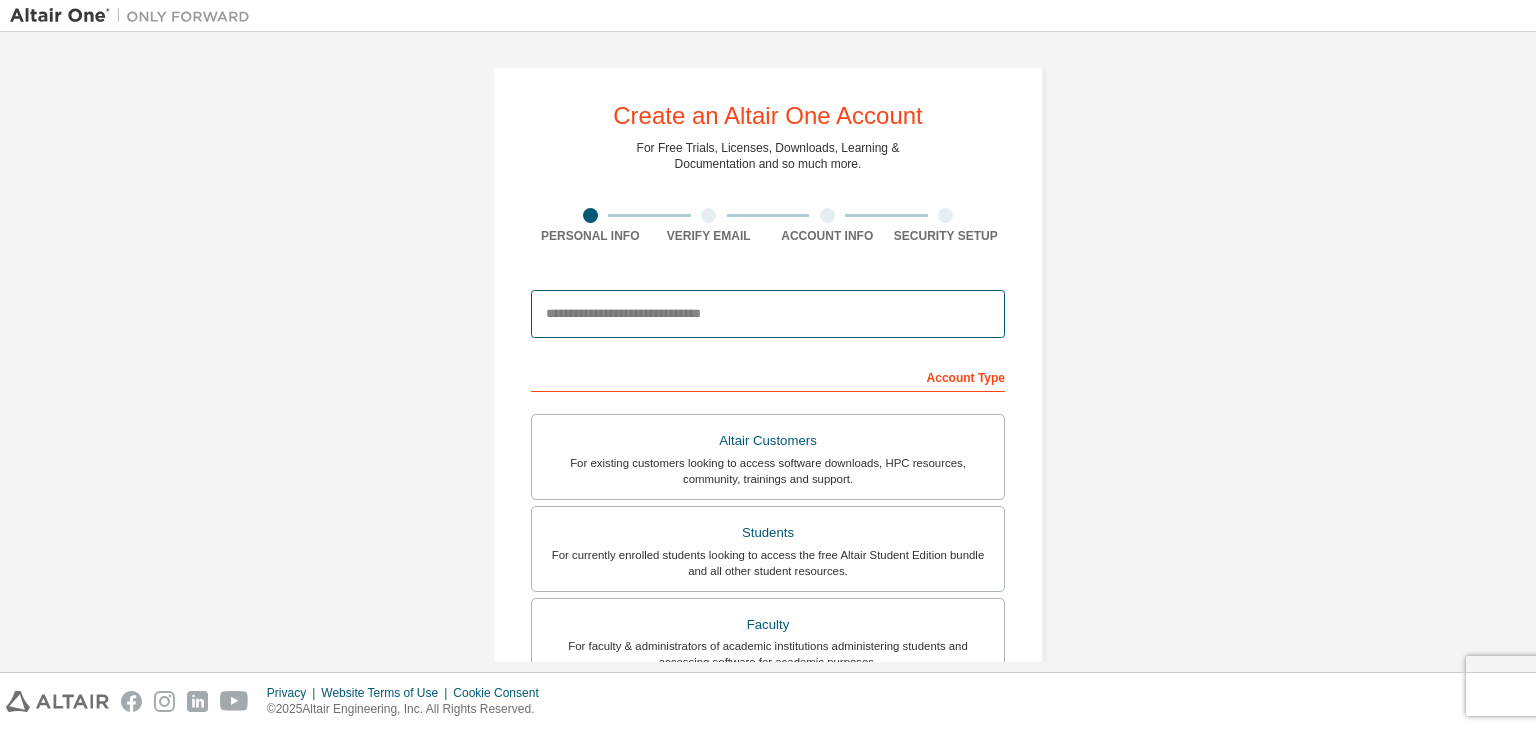 type on "**********" 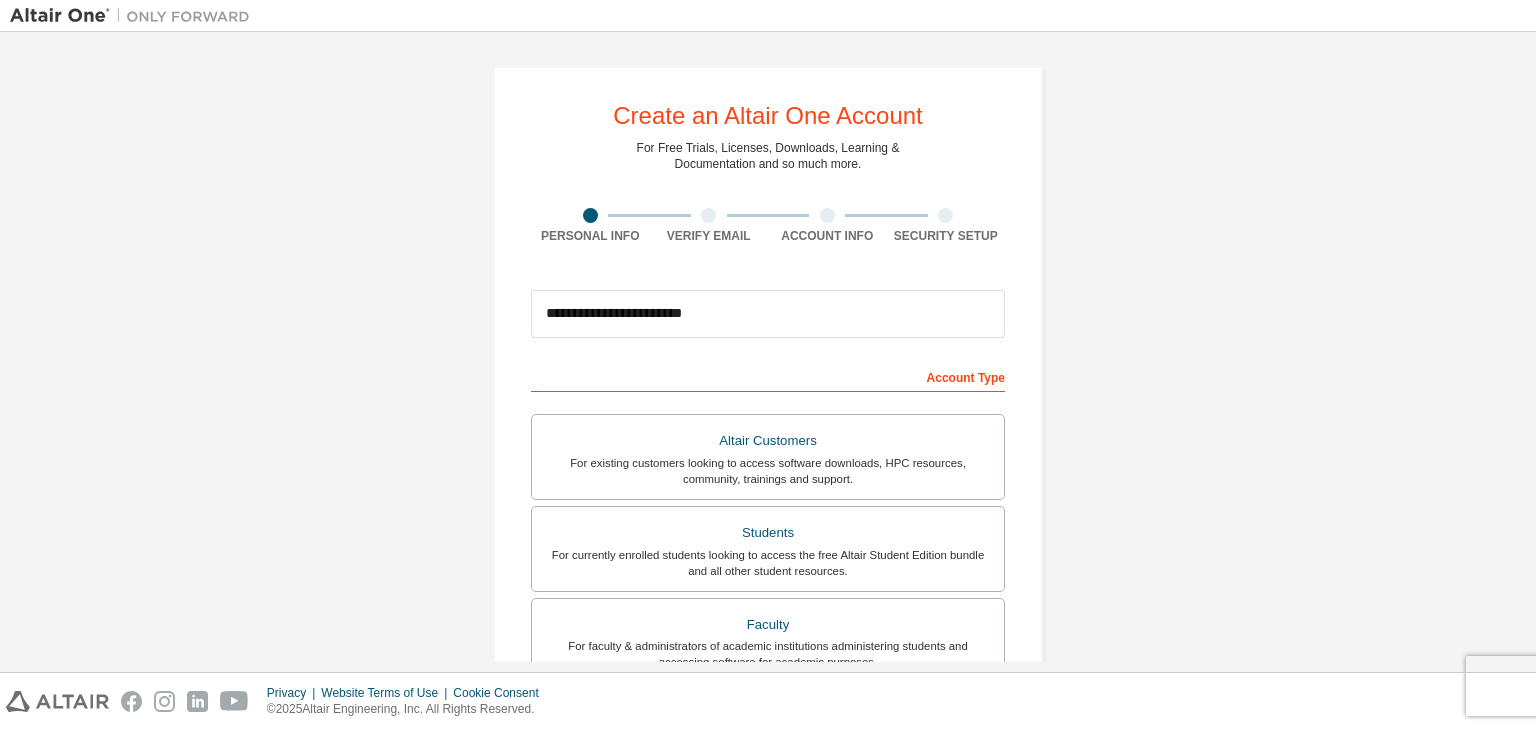 type on "*" 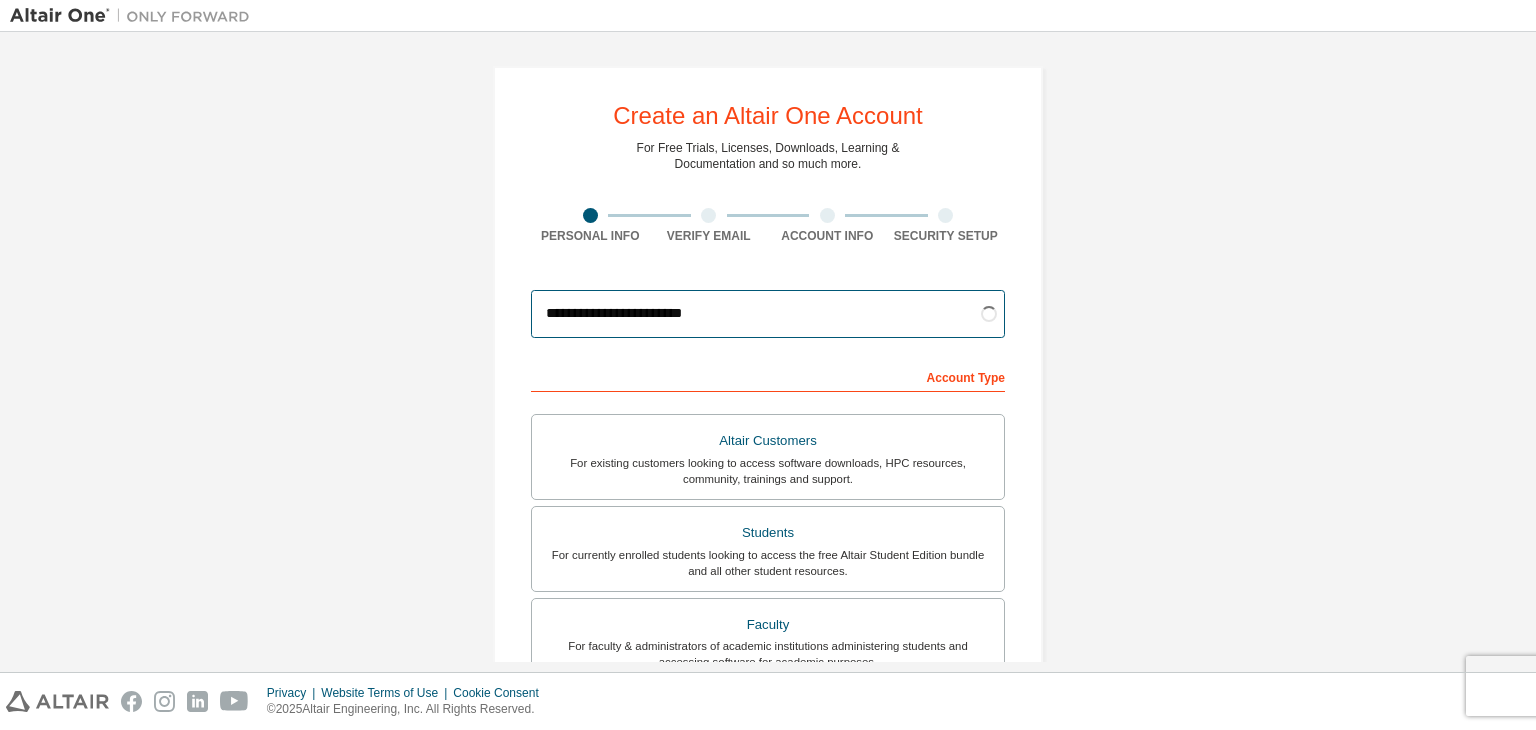 click on "**********" at bounding box center (768, 314) 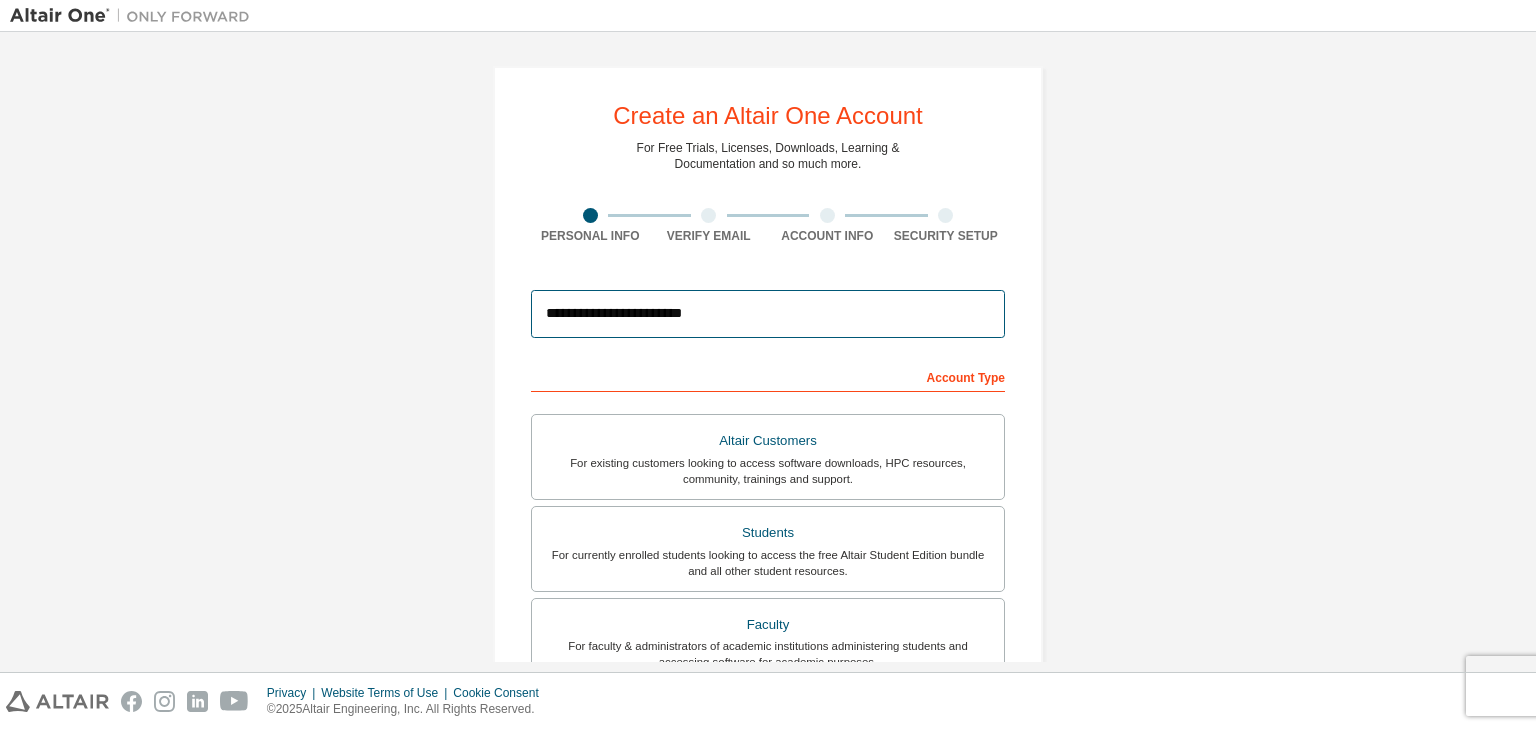 click on "**********" at bounding box center [768, 314] 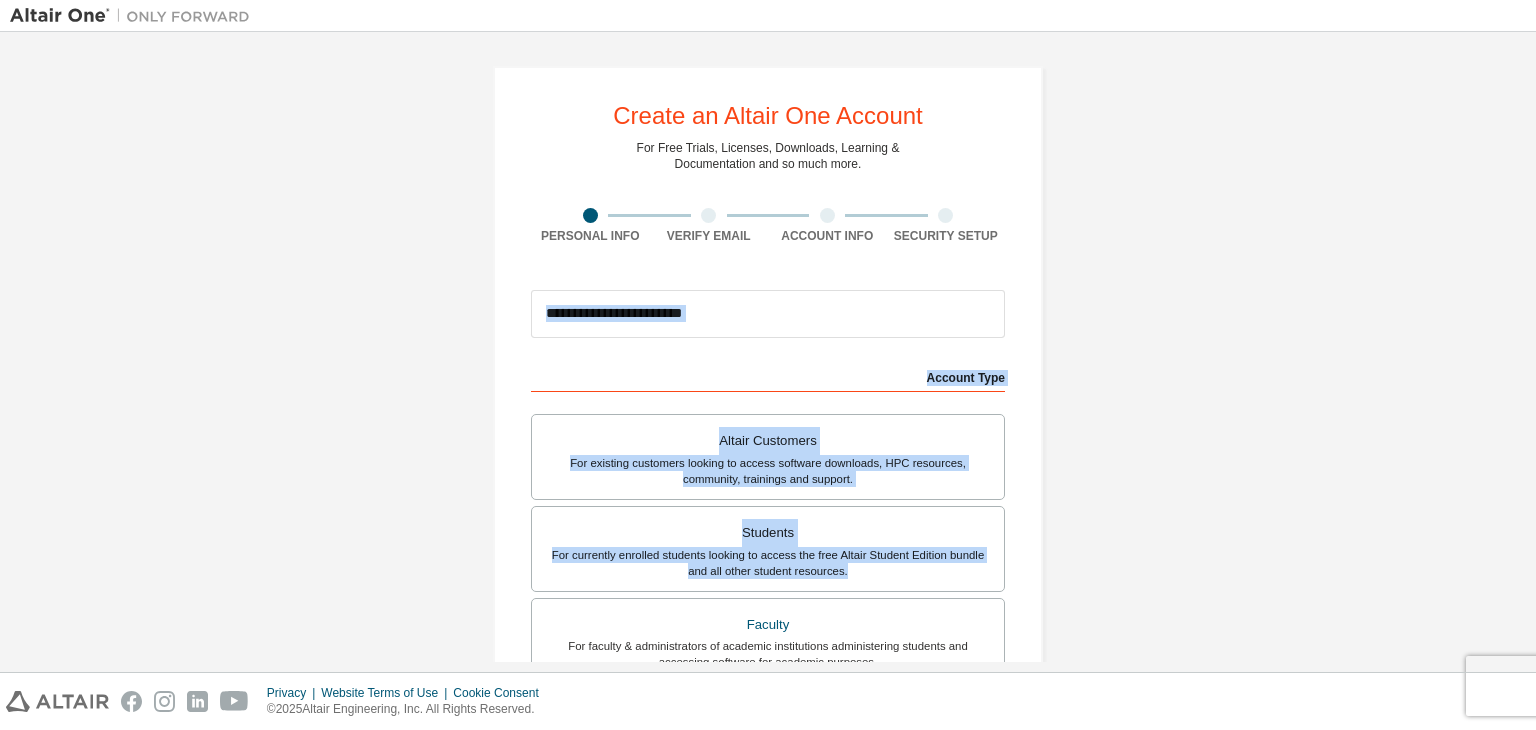 drag, startPoint x: 1535, startPoint y: 309, endPoint x: 1532, endPoint y: 589, distance: 280.01608 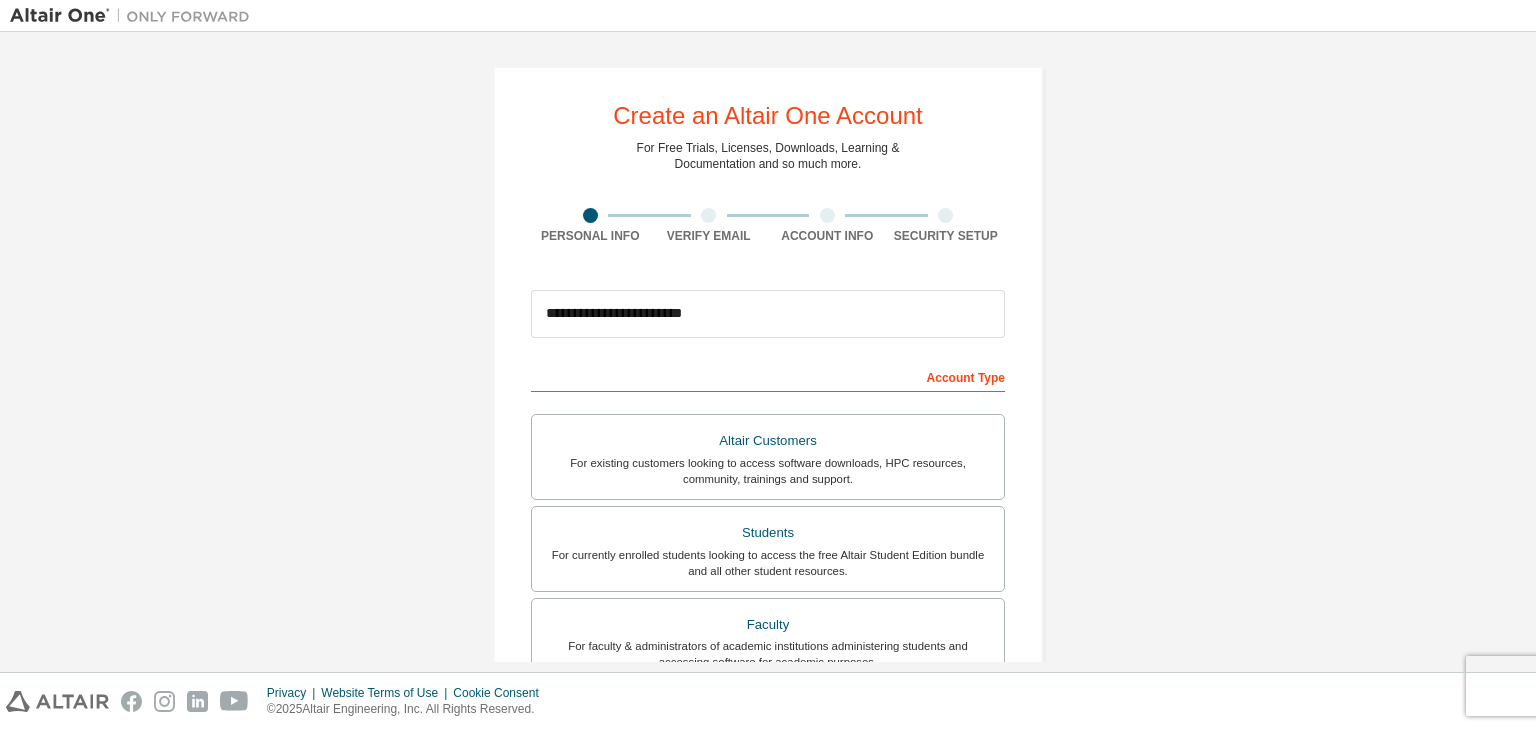 click on "**********" at bounding box center [768, 571] 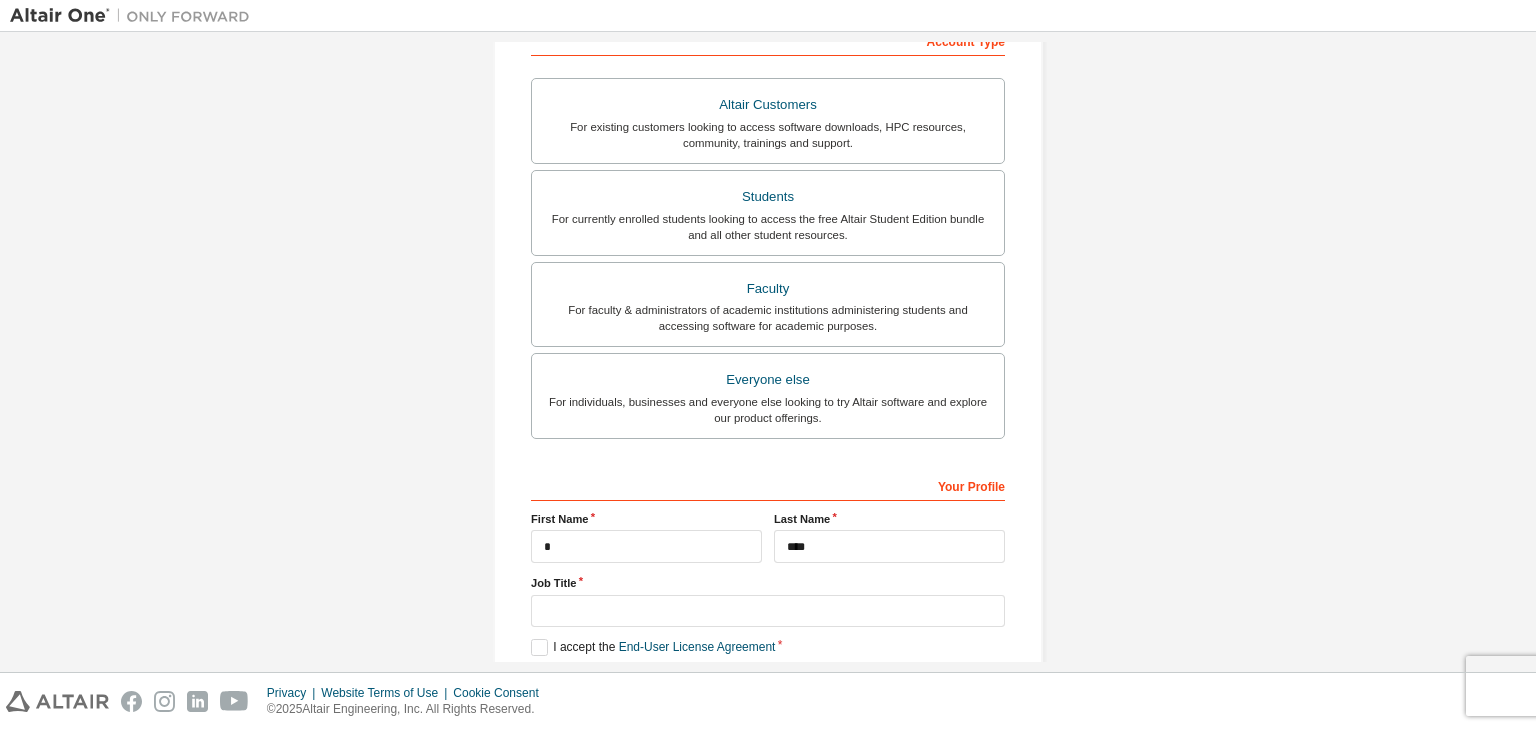 scroll, scrollTop: 435, scrollLeft: 0, axis: vertical 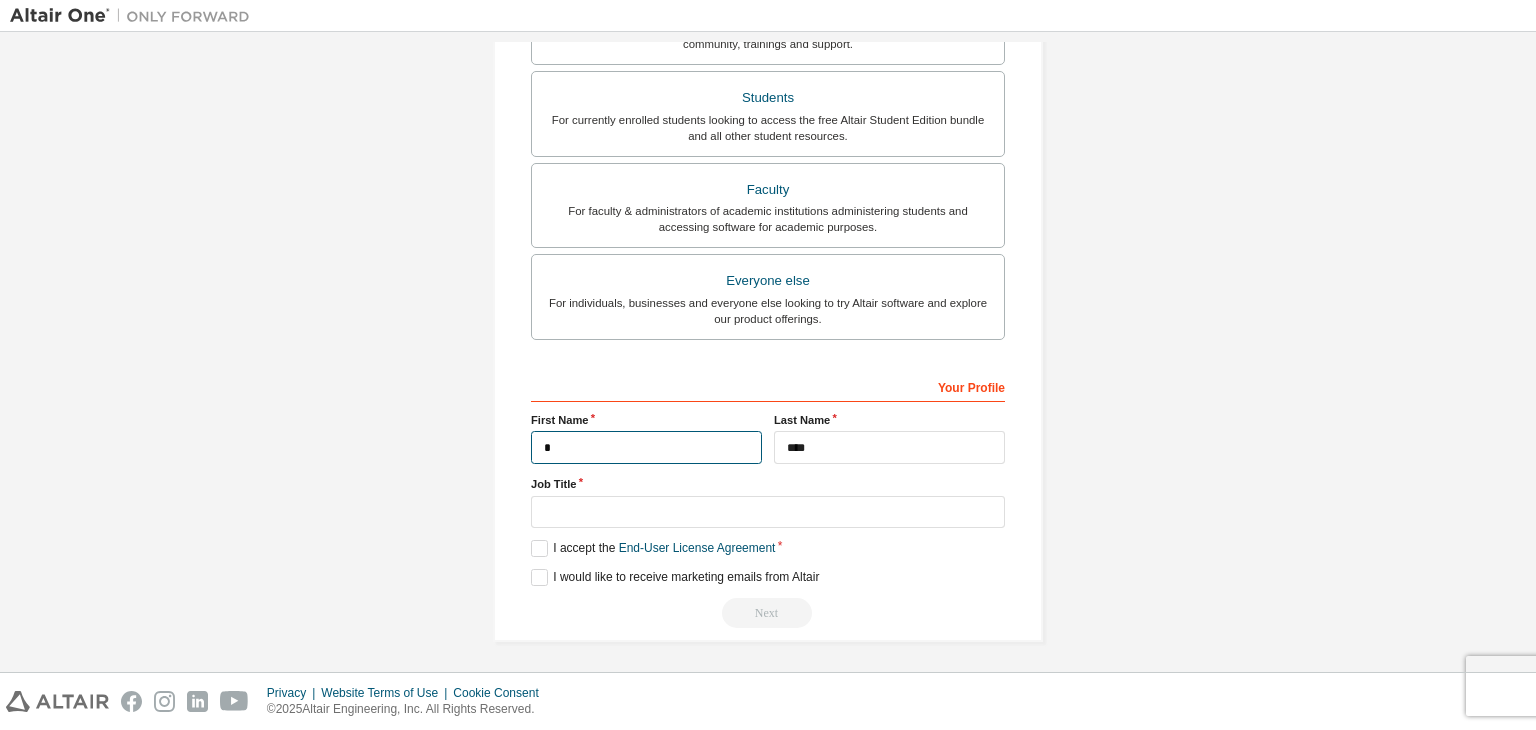 click on "*" at bounding box center [646, 447] 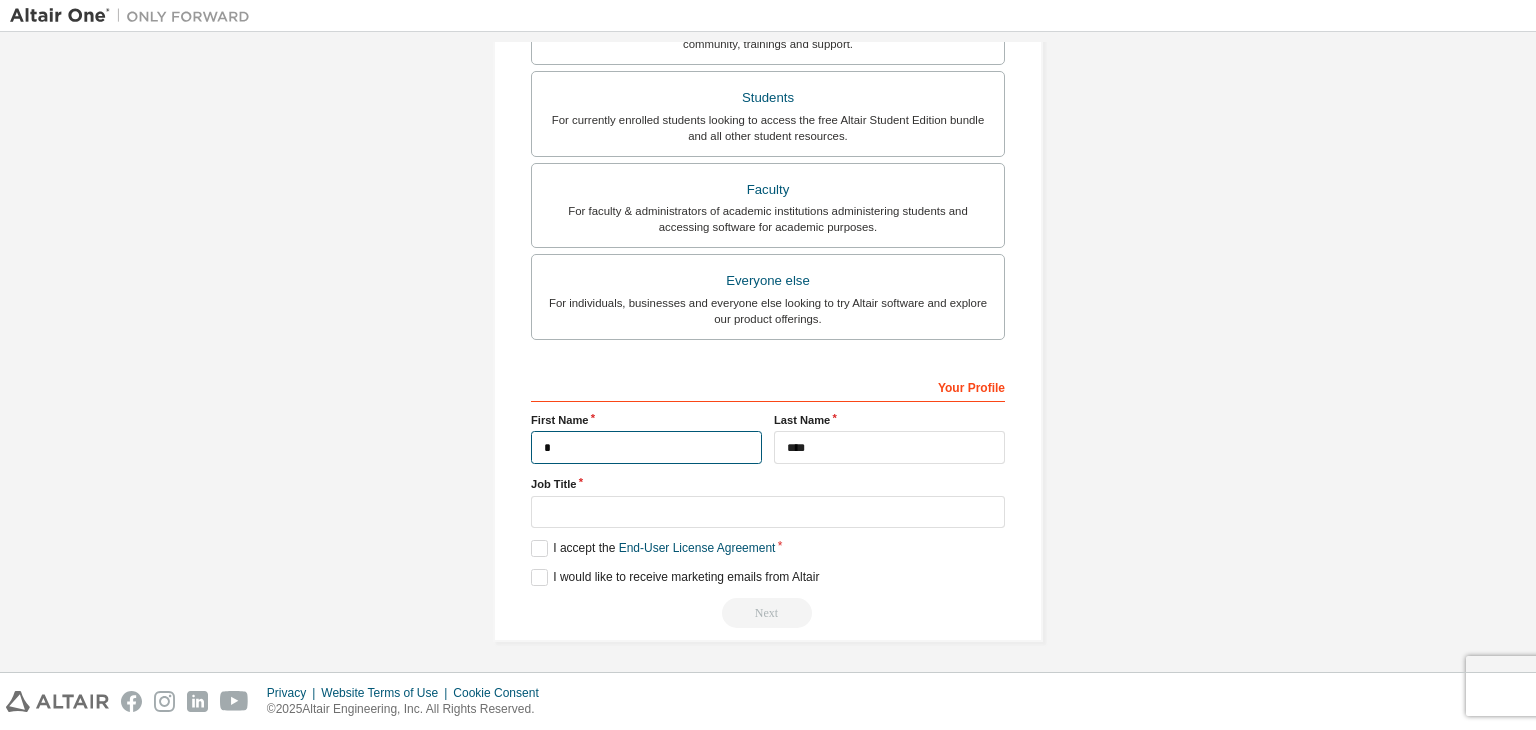 click on "*" at bounding box center (646, 447) 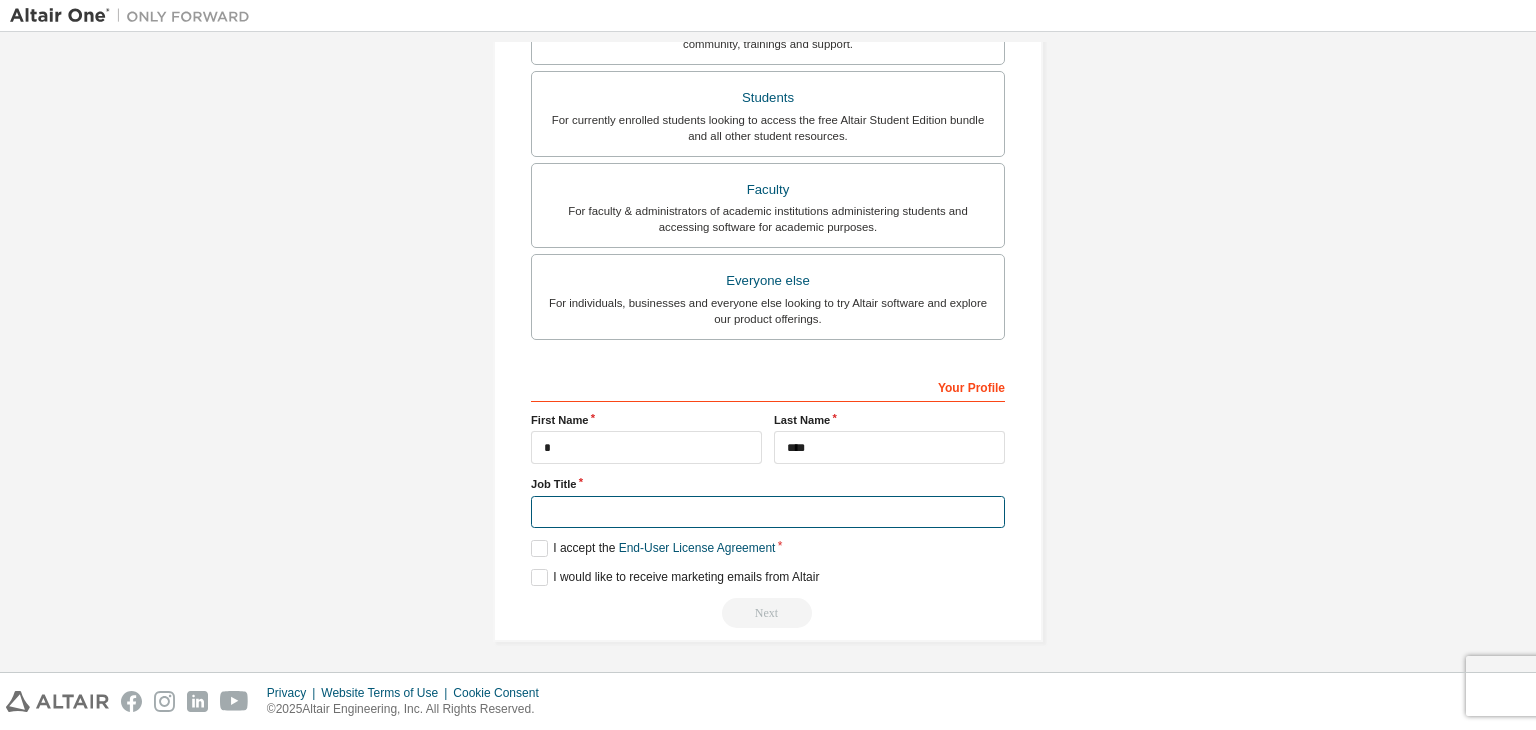 click at bounding box center (768, 512) 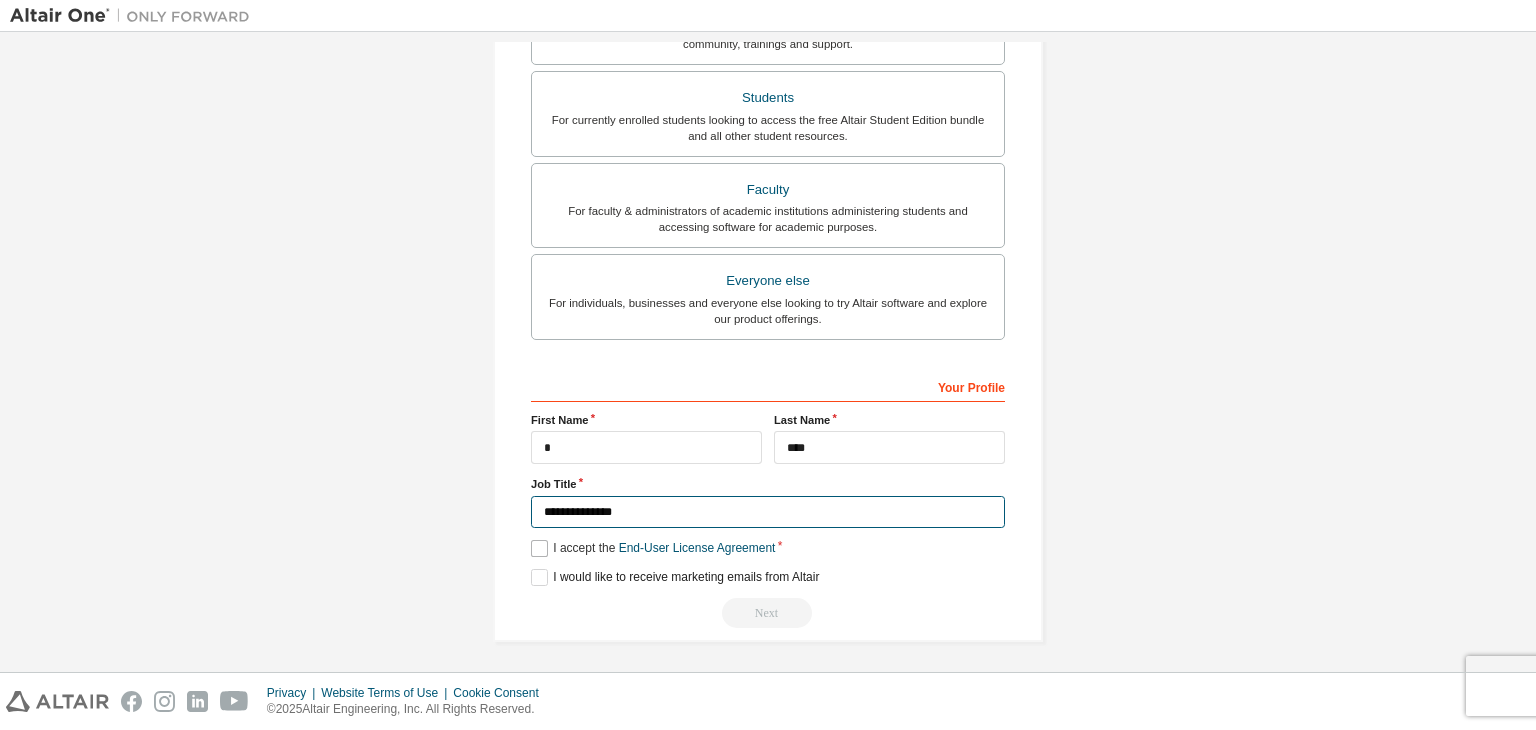type on "**********" 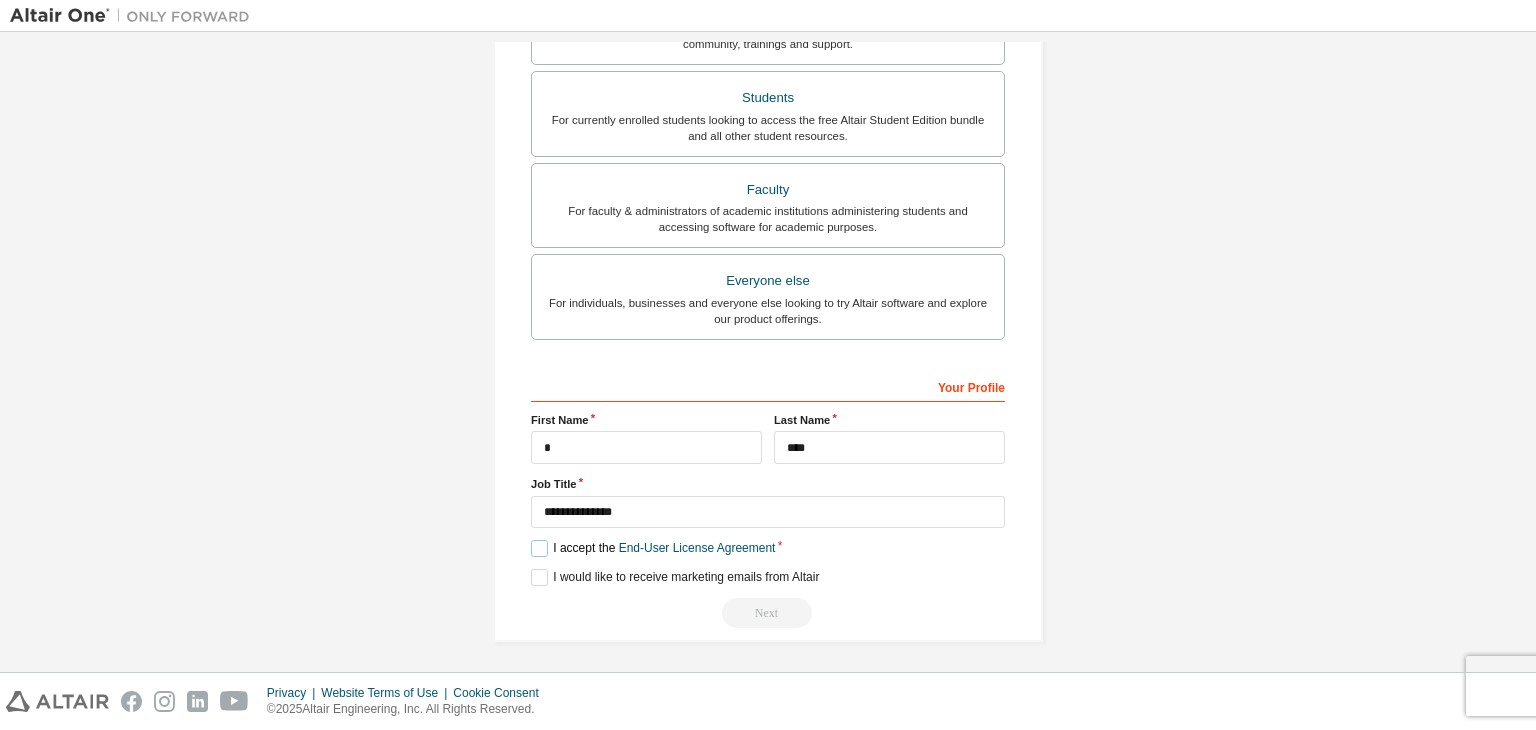 click on "I accept the    End-User License Agreement" at bounding box center [653, 548] 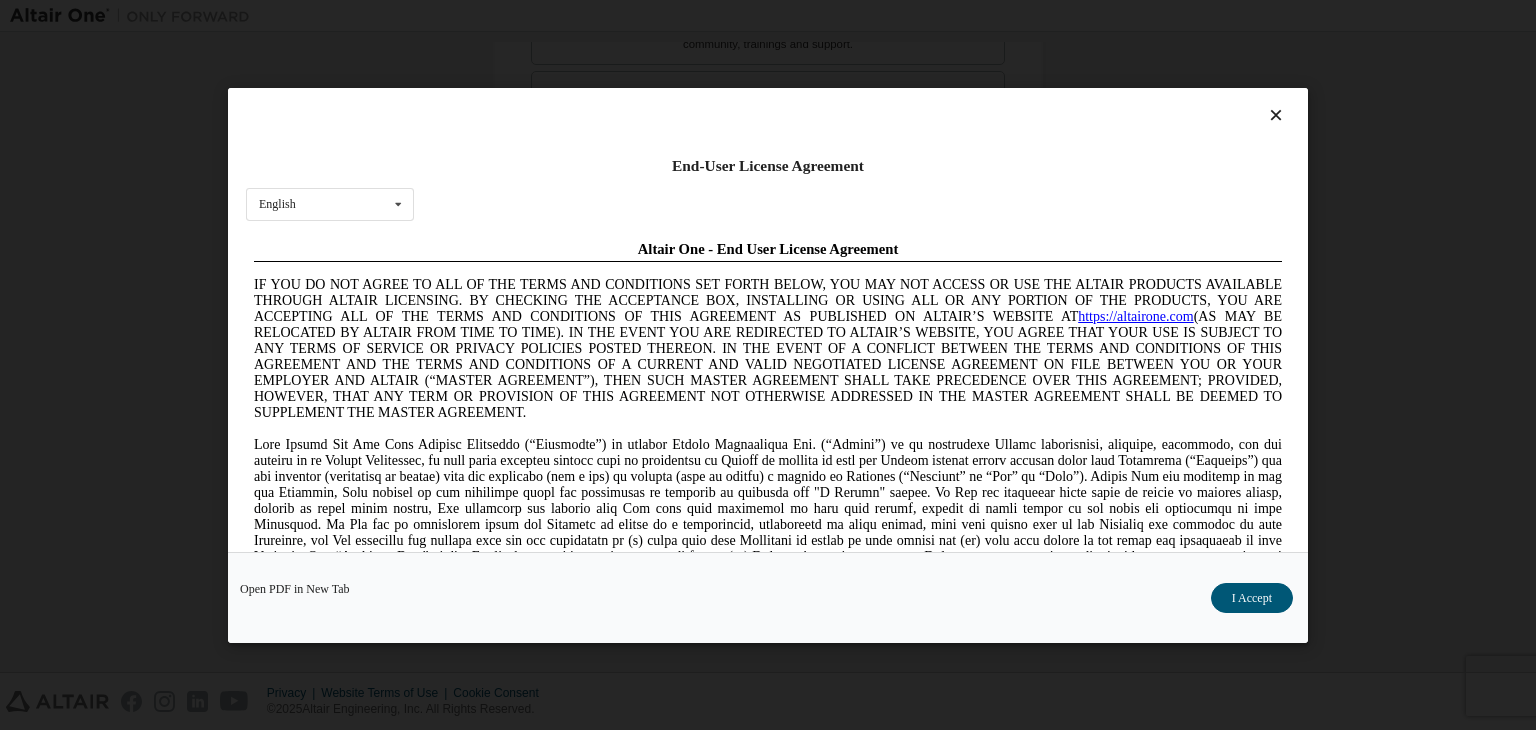 scroll, scrollTop: 0, scrollLeft: 0, axis: both 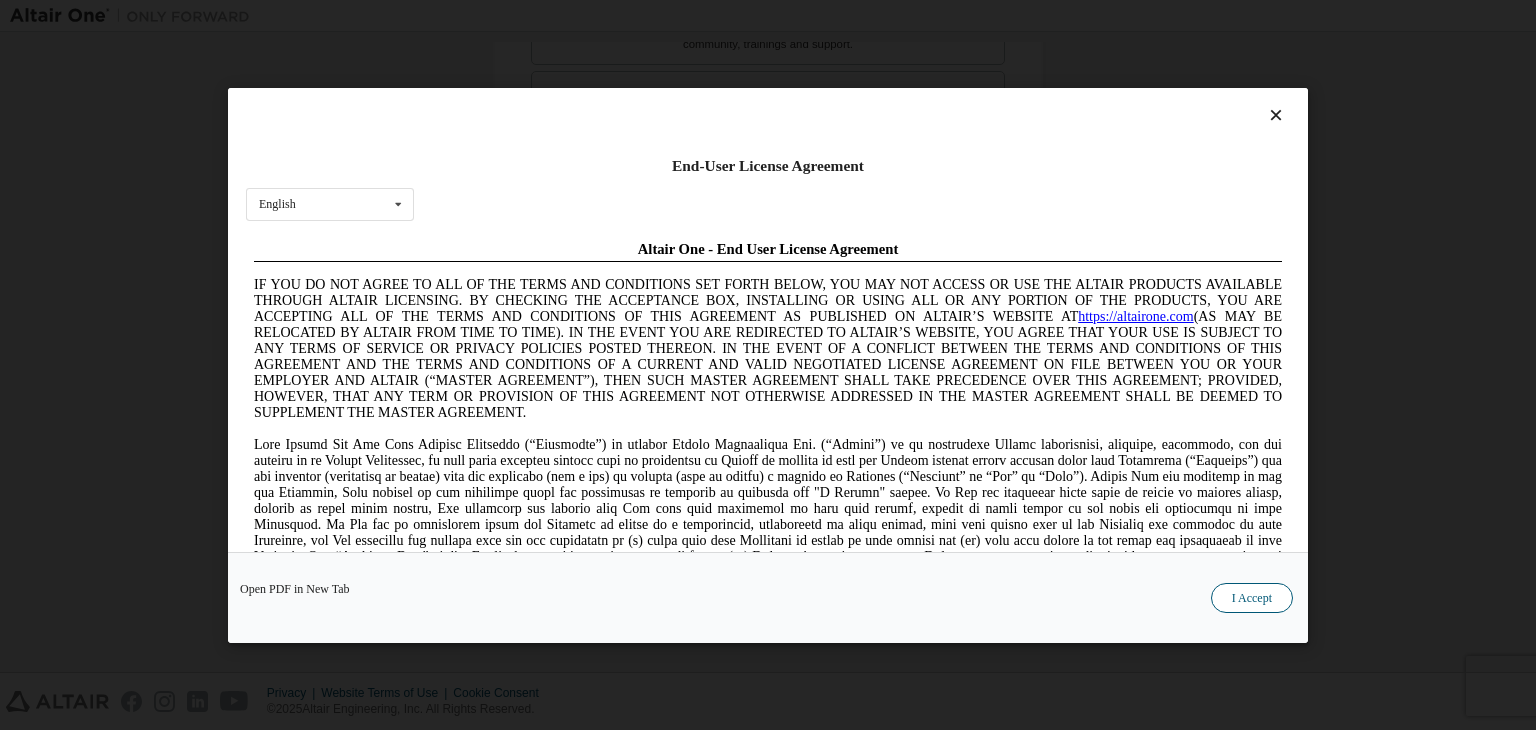 click on "I Accept" at bounding box center (1252, 598) 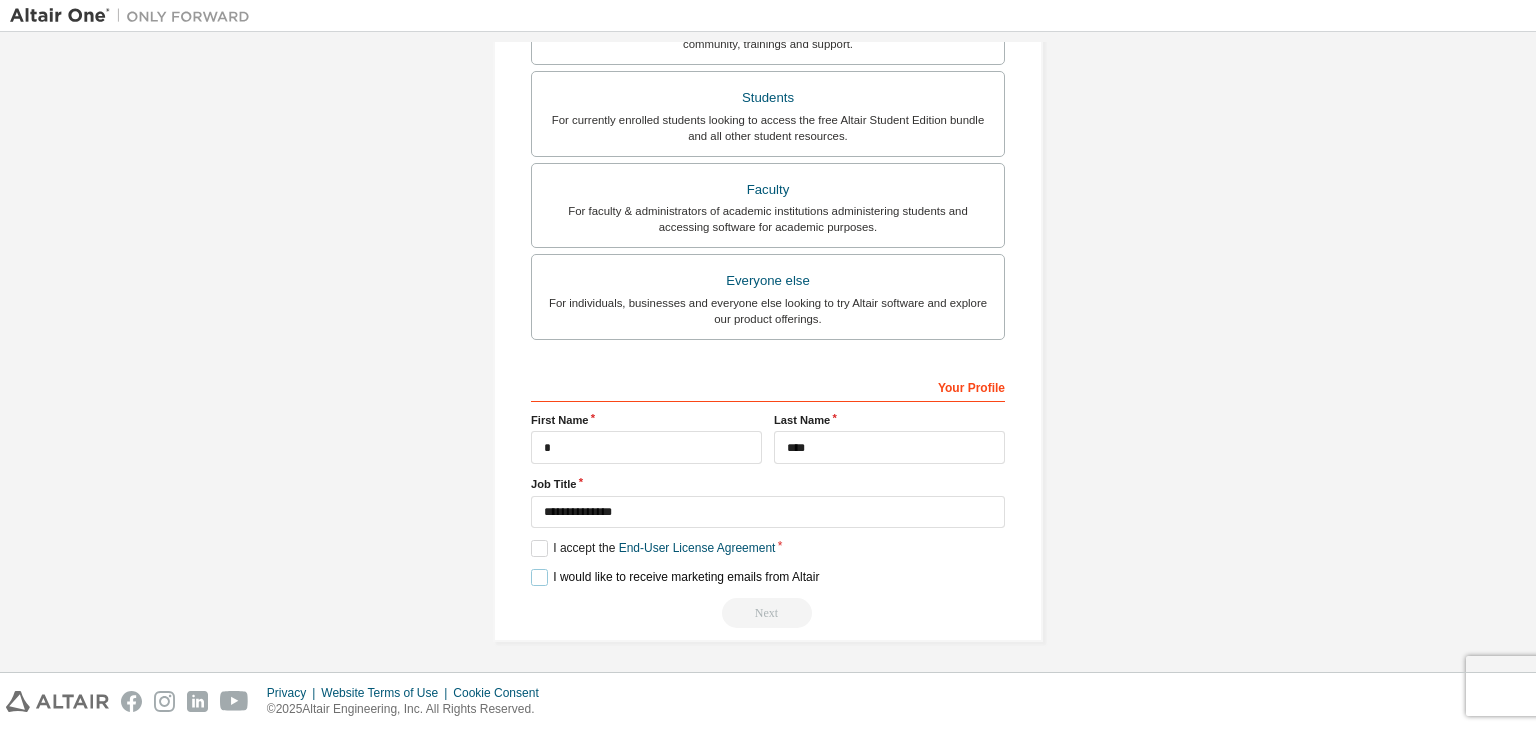 click on "I would like to receive marketing emails from Altair" at bounding box center [675, 577] 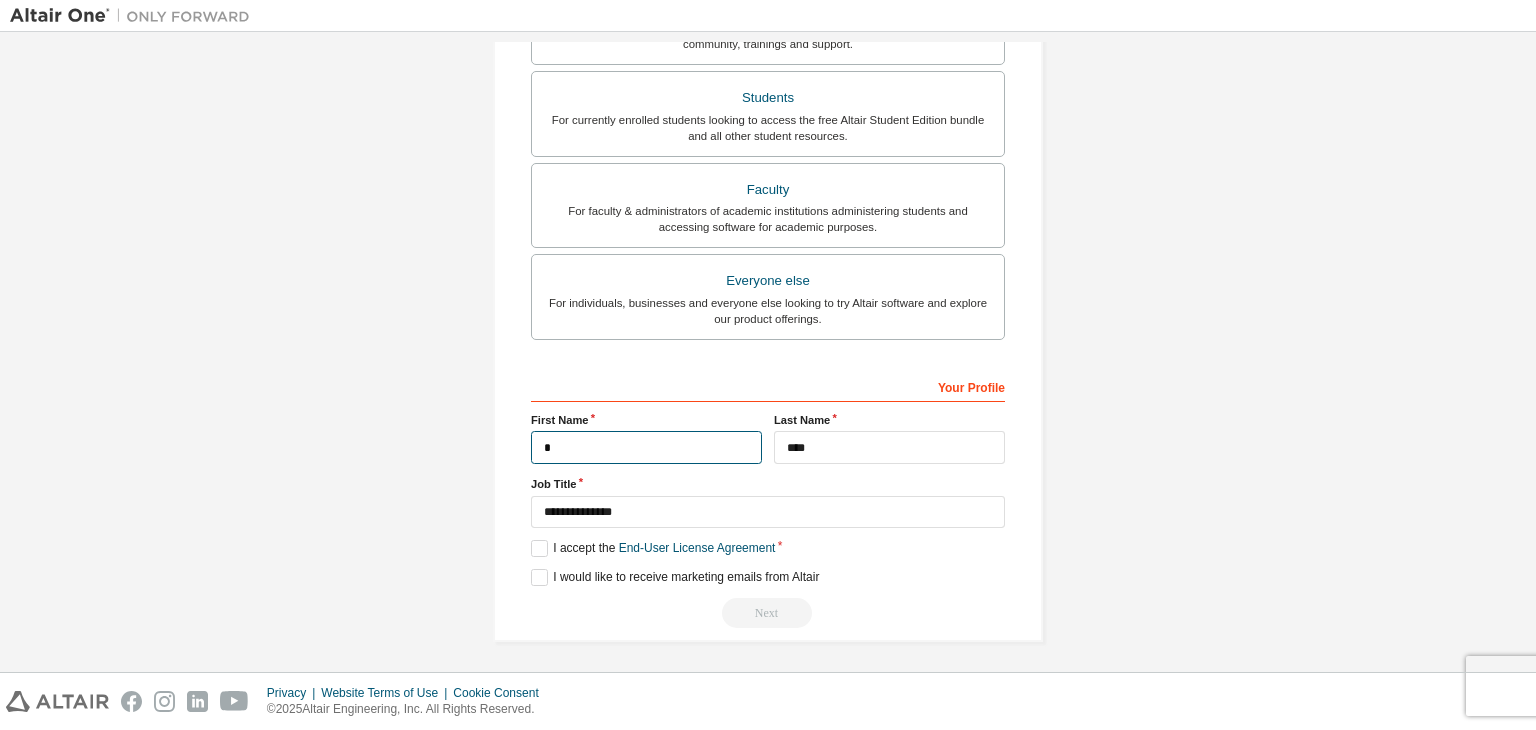 click on "*" at bounding box center [646, 447] 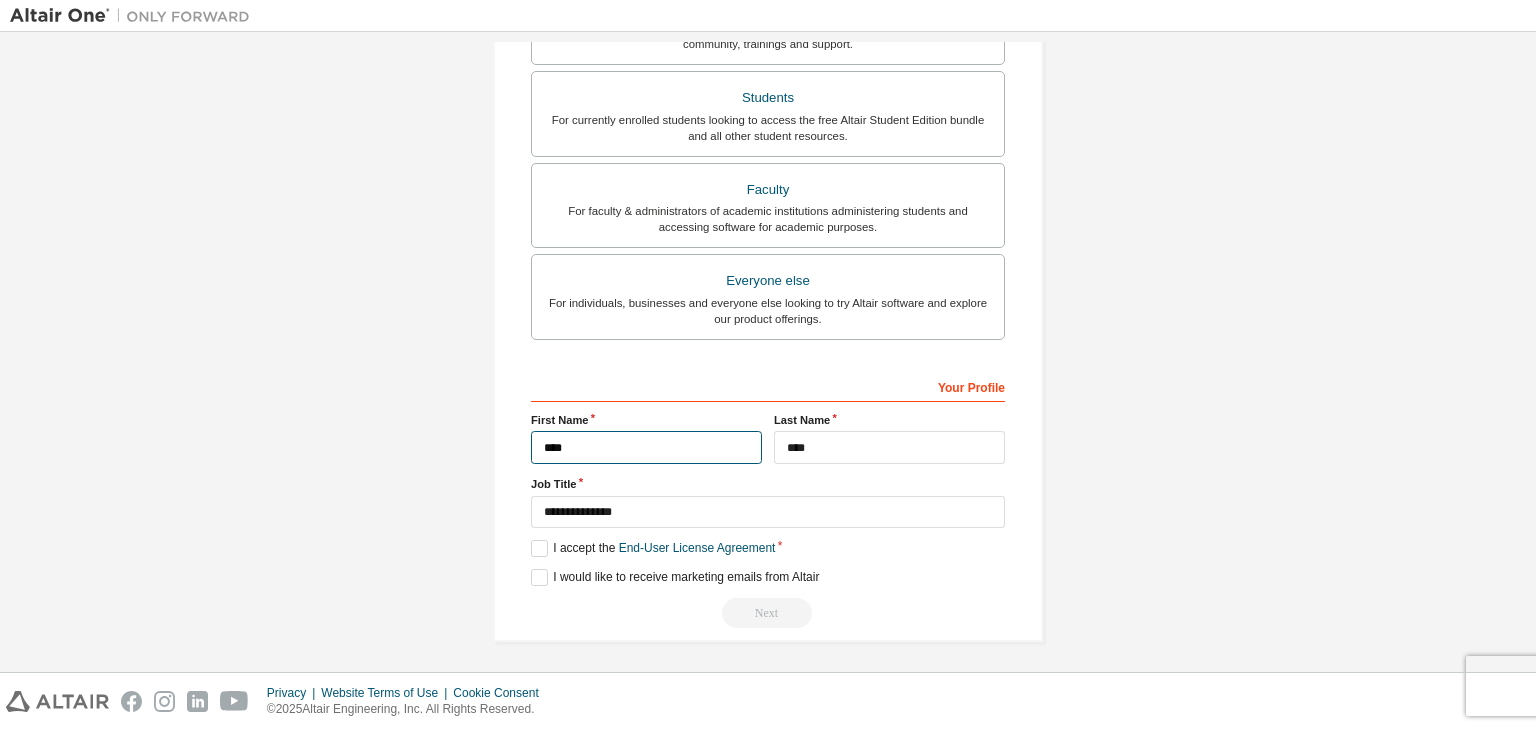 type on "********" 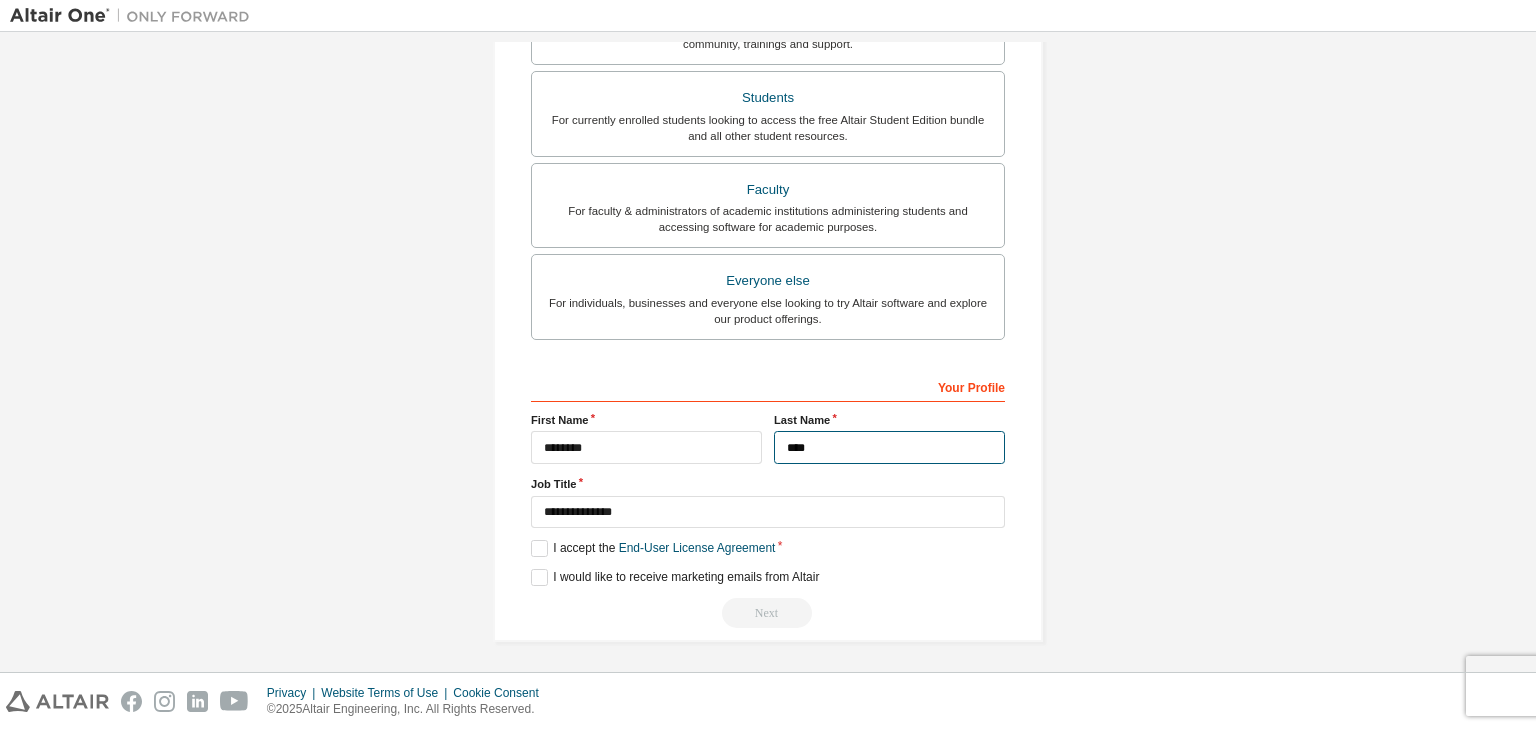 click on "****" at bounding box center (889, 447) 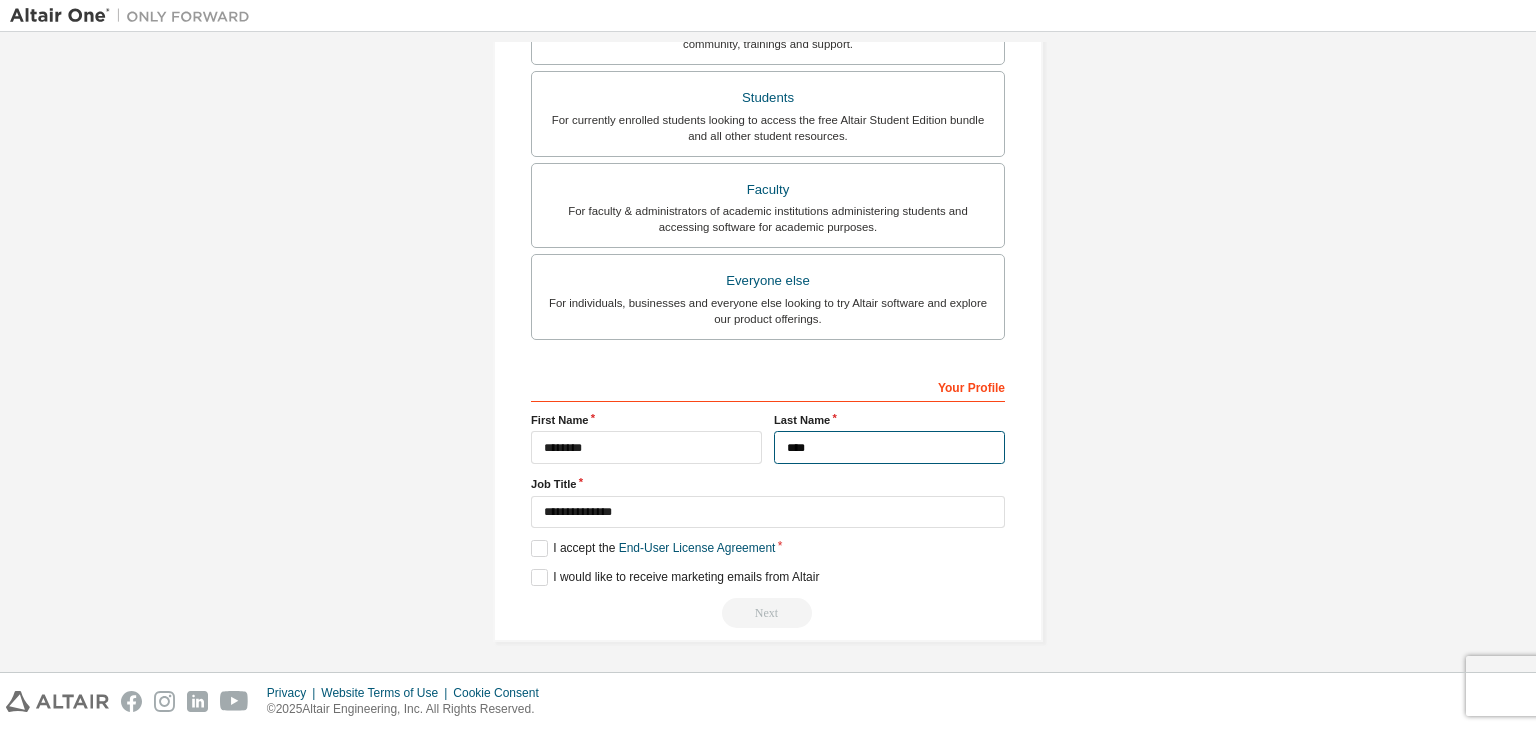 type on "********" 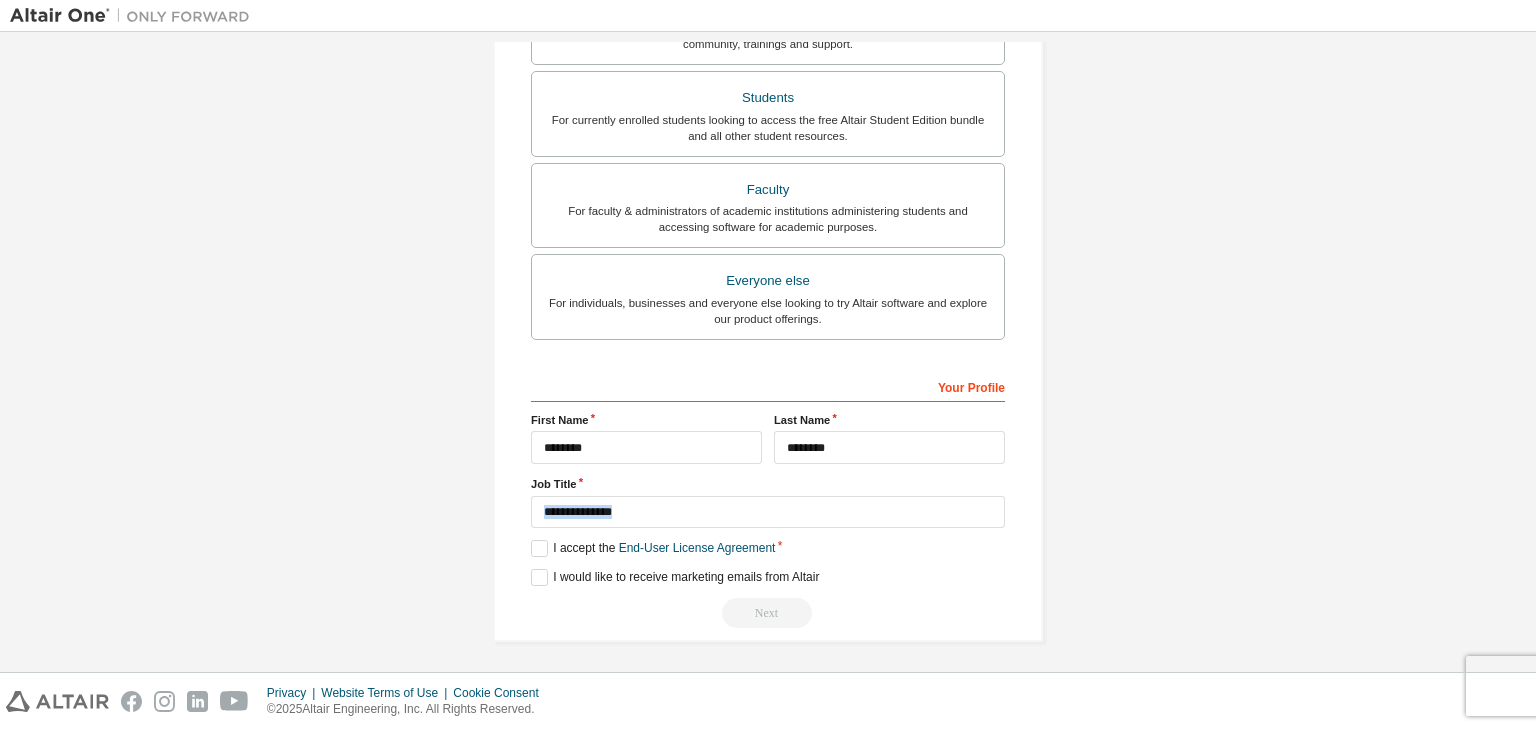 drag, startPoint x: 1535, startPoint y: 490, endPoint x: 1532, endPoint y: 541, distance: 51.088158 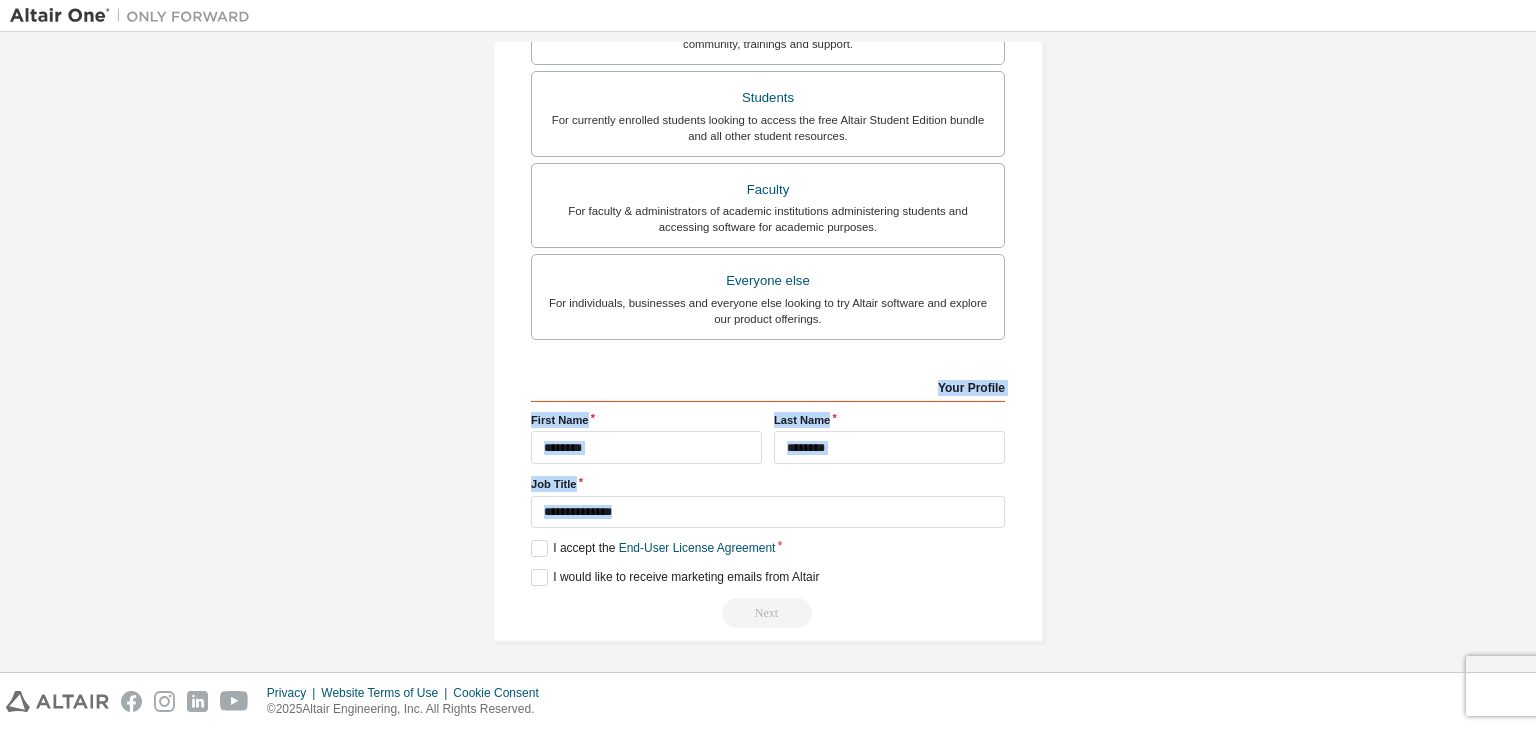 drag, startPoint x: 1532, startPoint y: 541, endPoint x: 1522, endPoint y: 317, distance: 224.2231 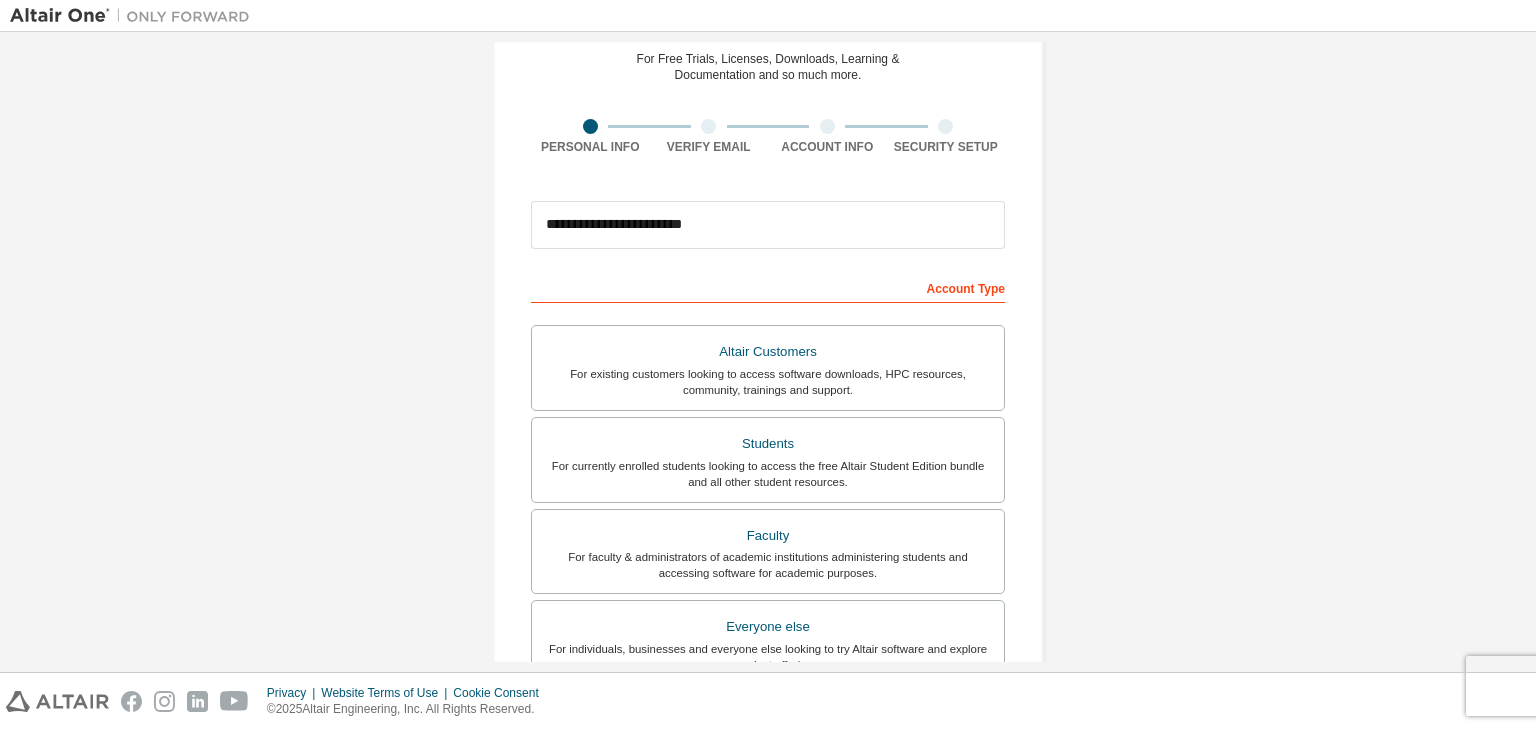scroll, scrollTop: 75, scrollLeft: 0, axis: vertical 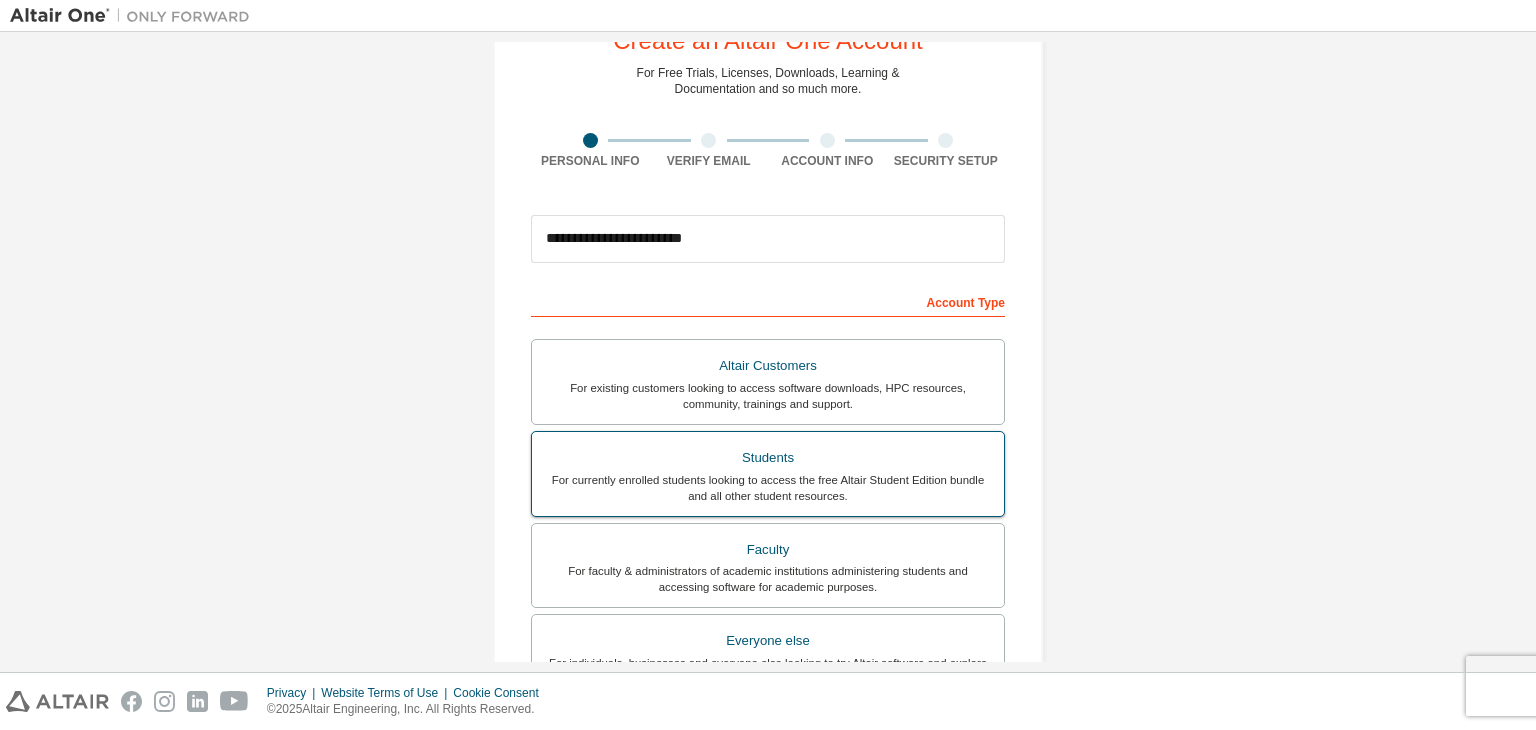 click on "Students" at bounding box center [768, 458] 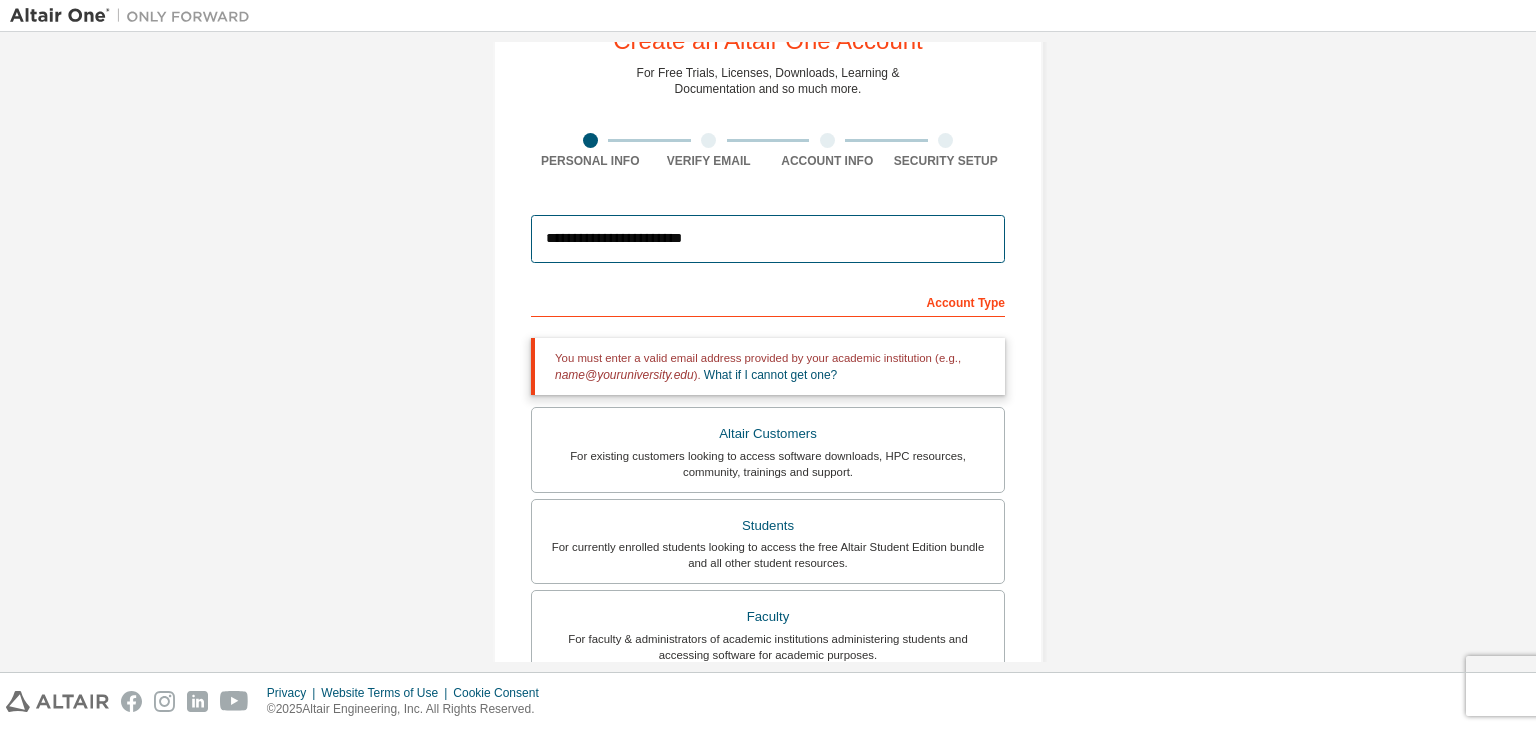 click on "**********" at bounding box center [768, 239] 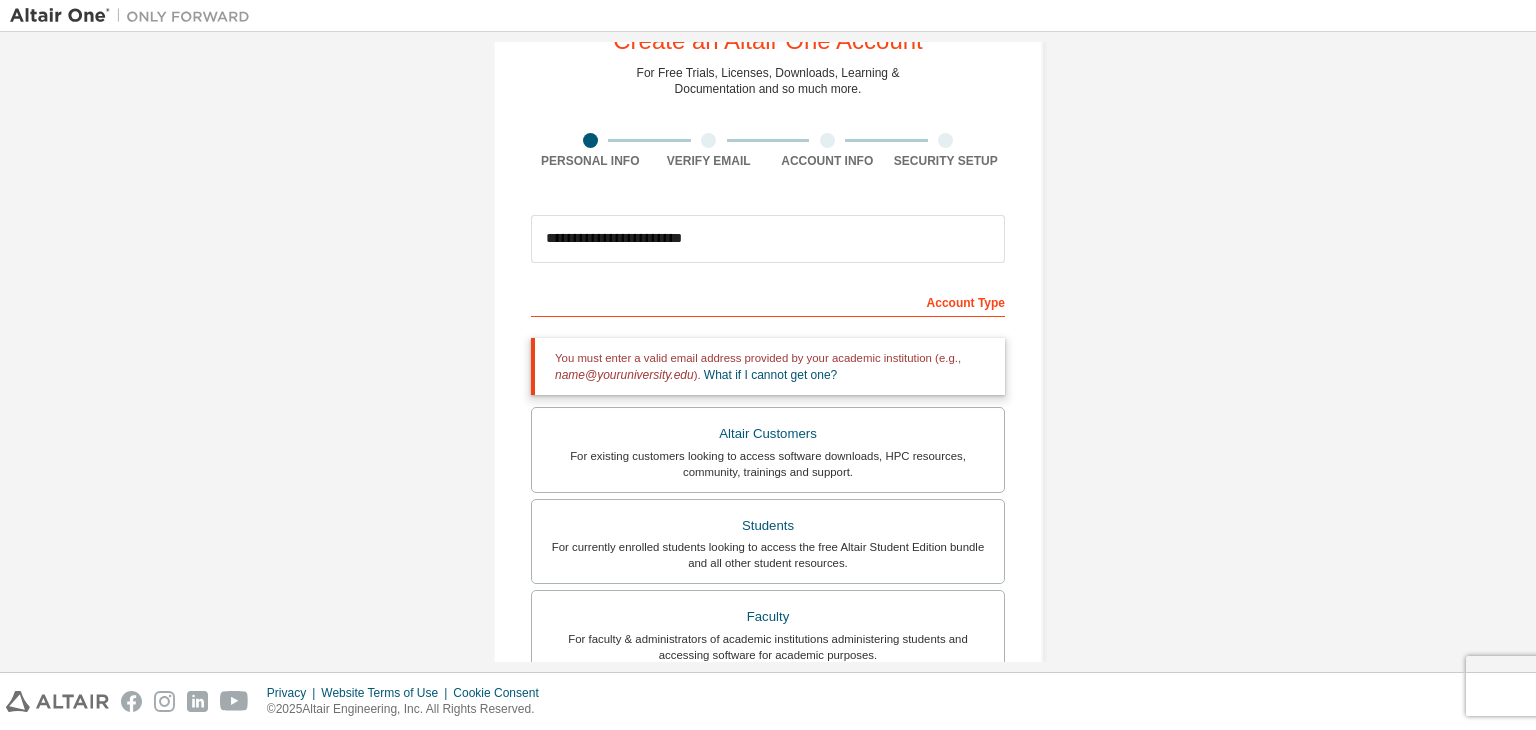 click on "**********" at bounding box center [768, 530] 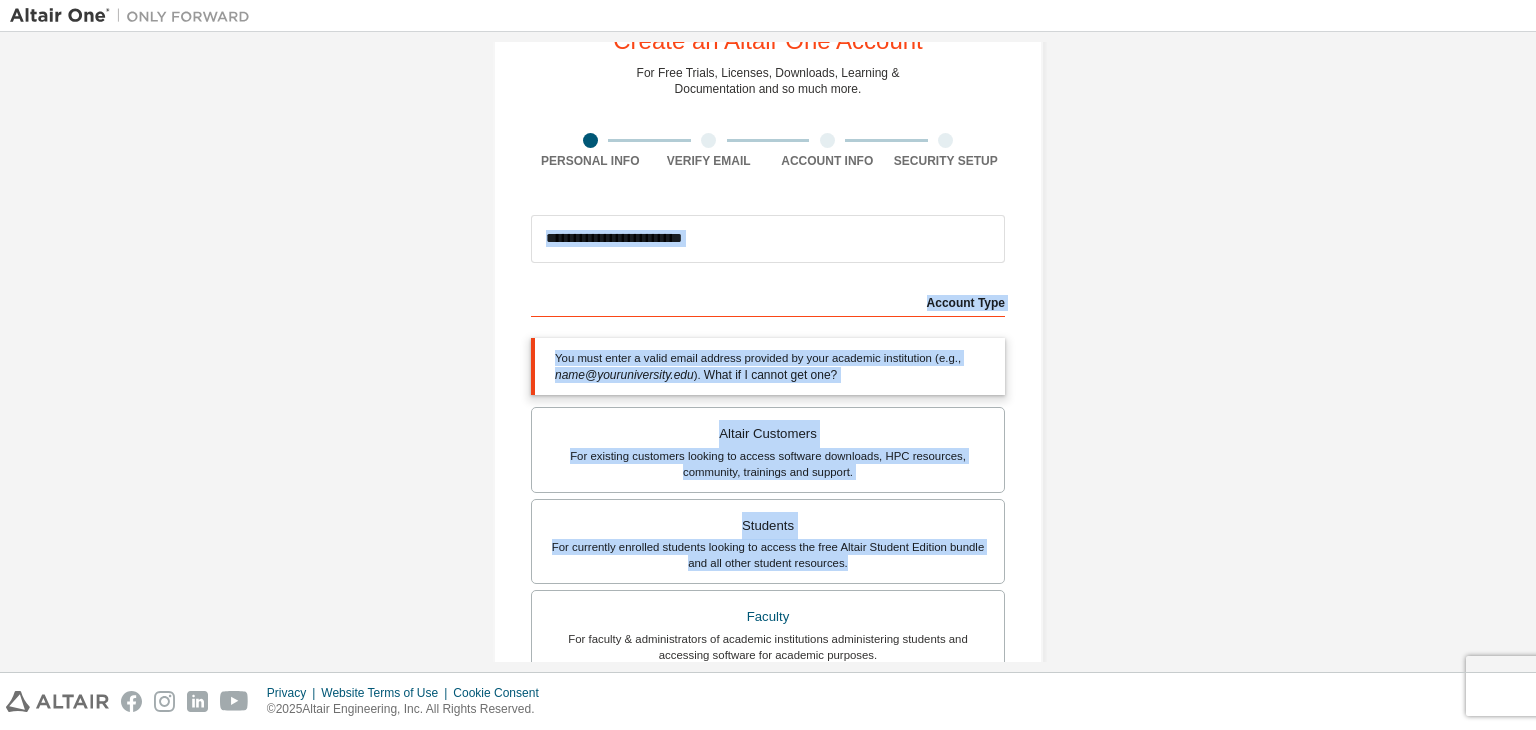 drag, startPoint x: 1535, startPoint y: 255, endPoint x: 1534, endPoint y: 563, distance: 308.00162 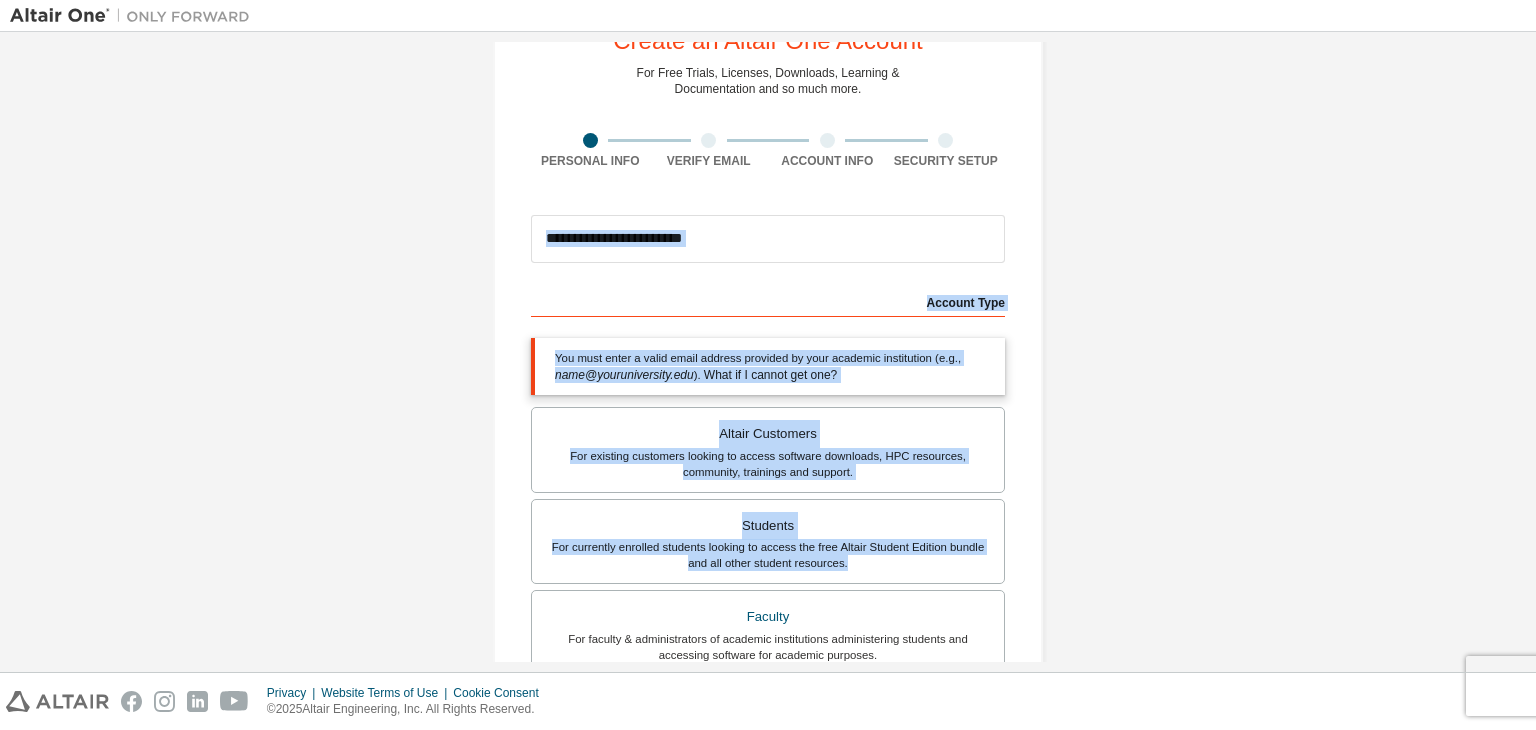 click on "**********" at bounding box center (768, 530) 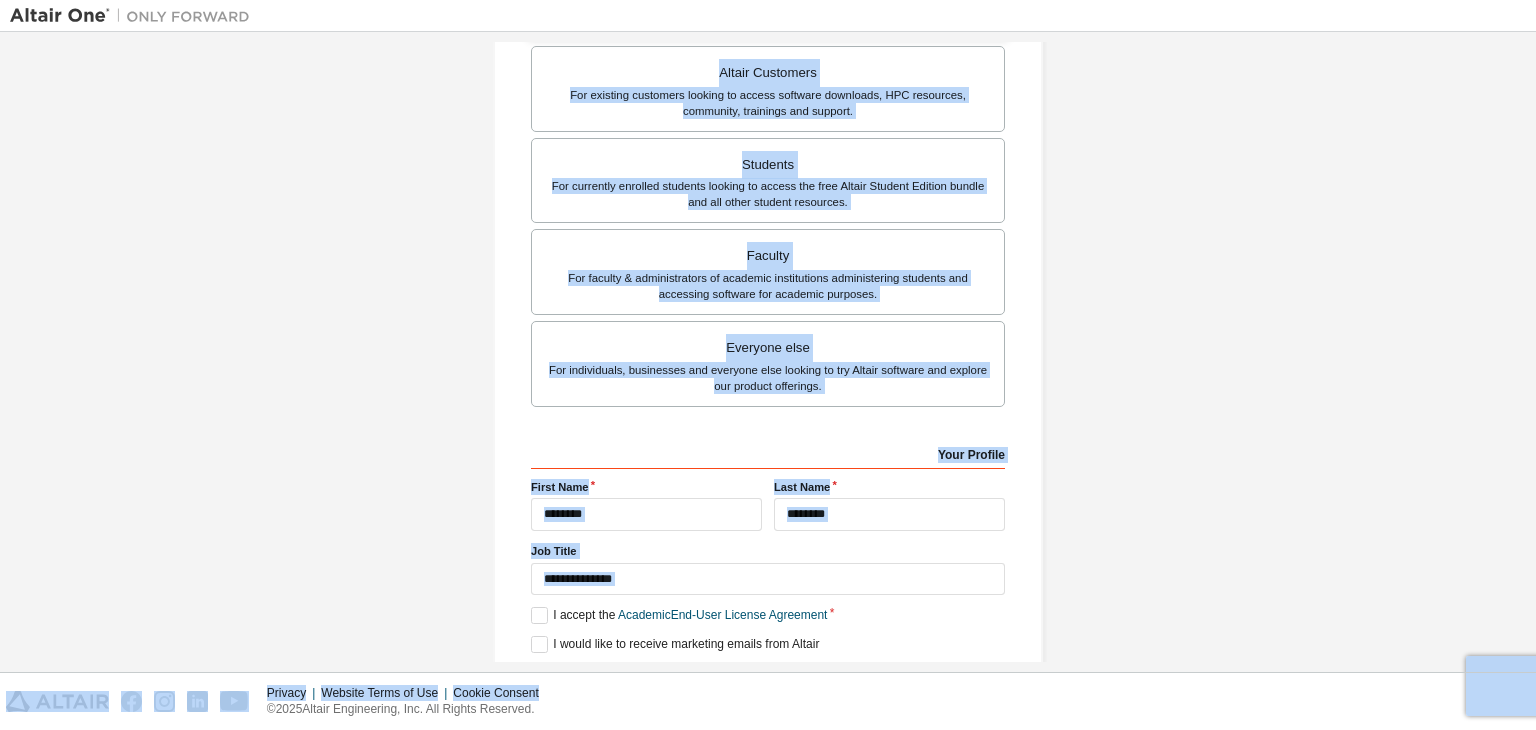 scroll, scrollTop: 504, scrollLeft: 0, axis: vertical 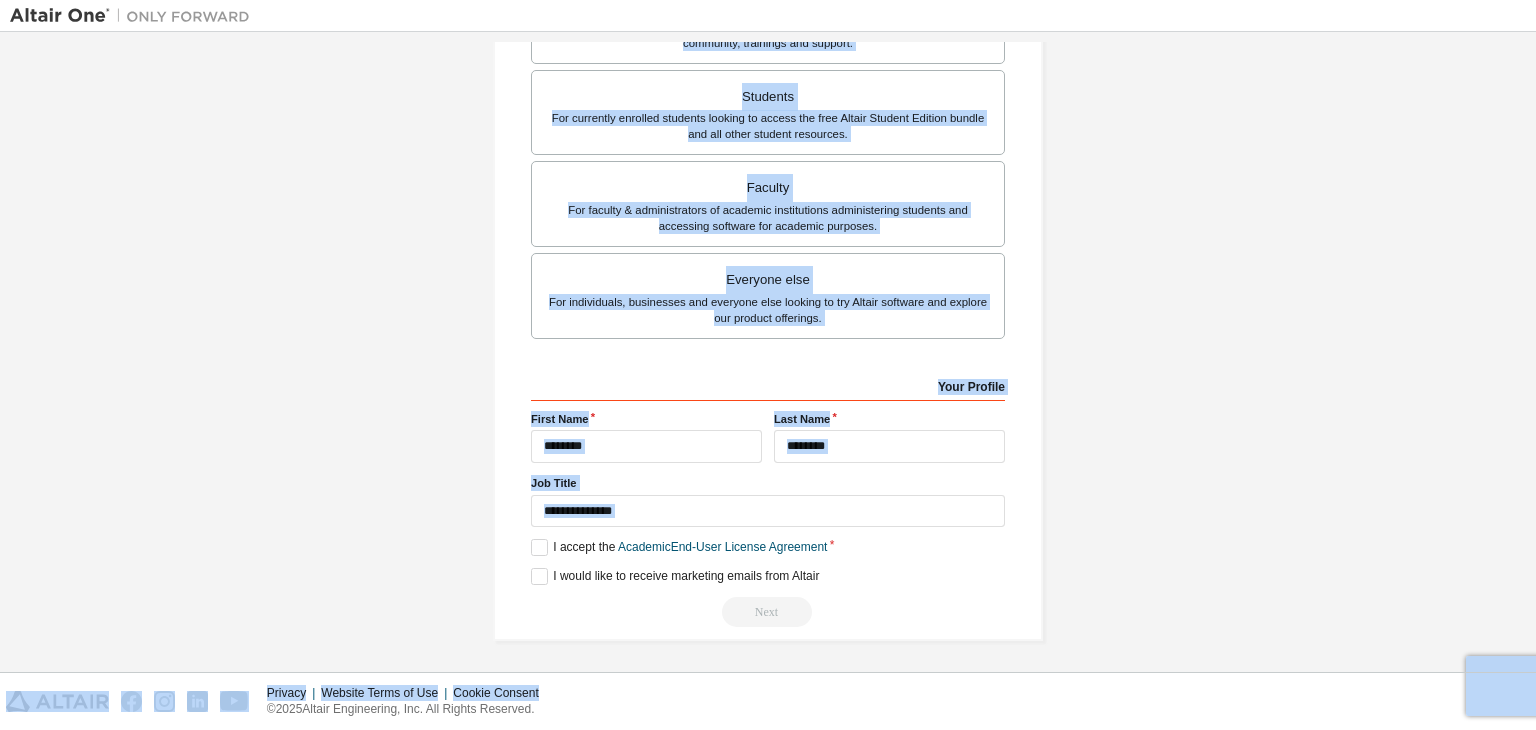drag, startPoint x: 1525, startPoint y: 374, endPoint x: 1524, endPoint y: 691, distance: 317.0016 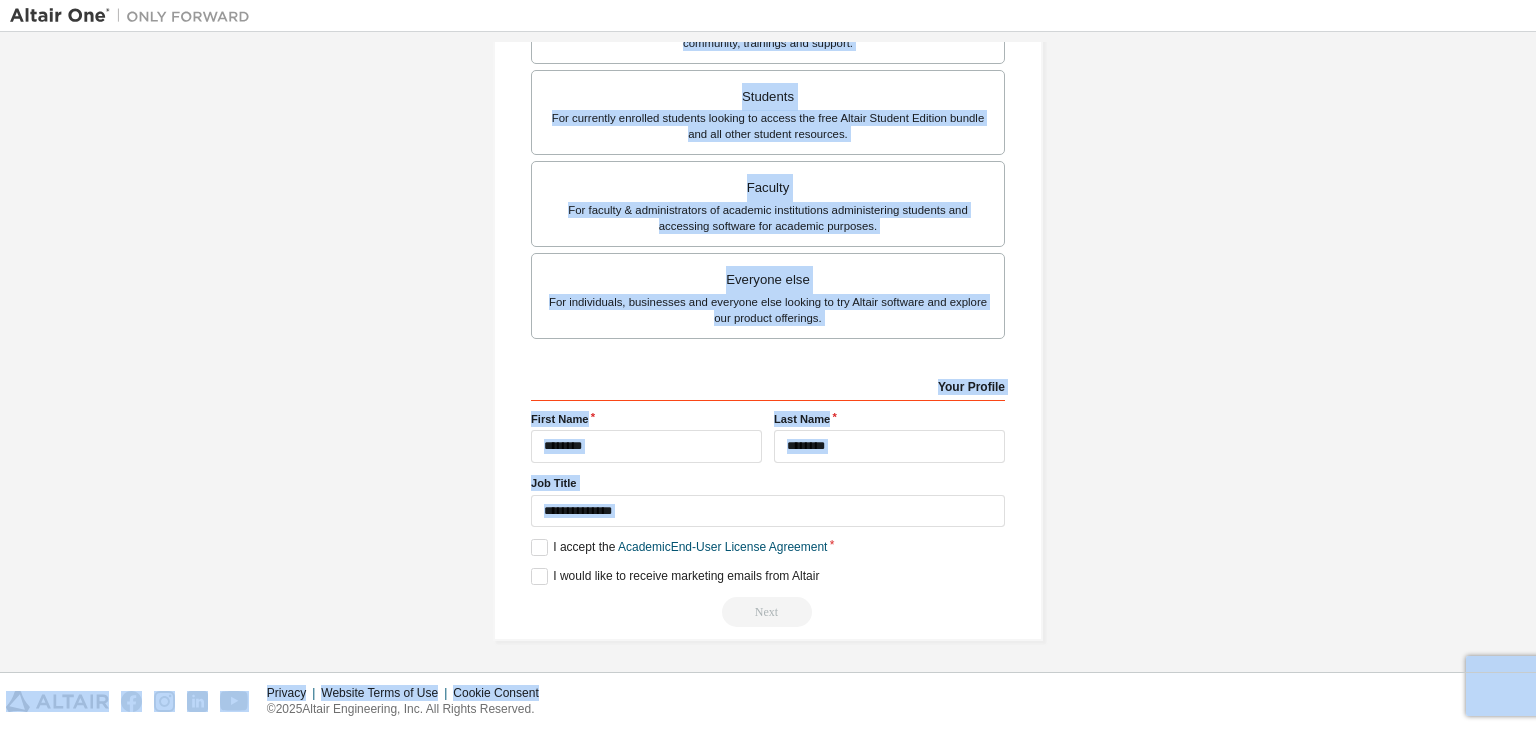 click on "**********" at bounding box center (768, 101) 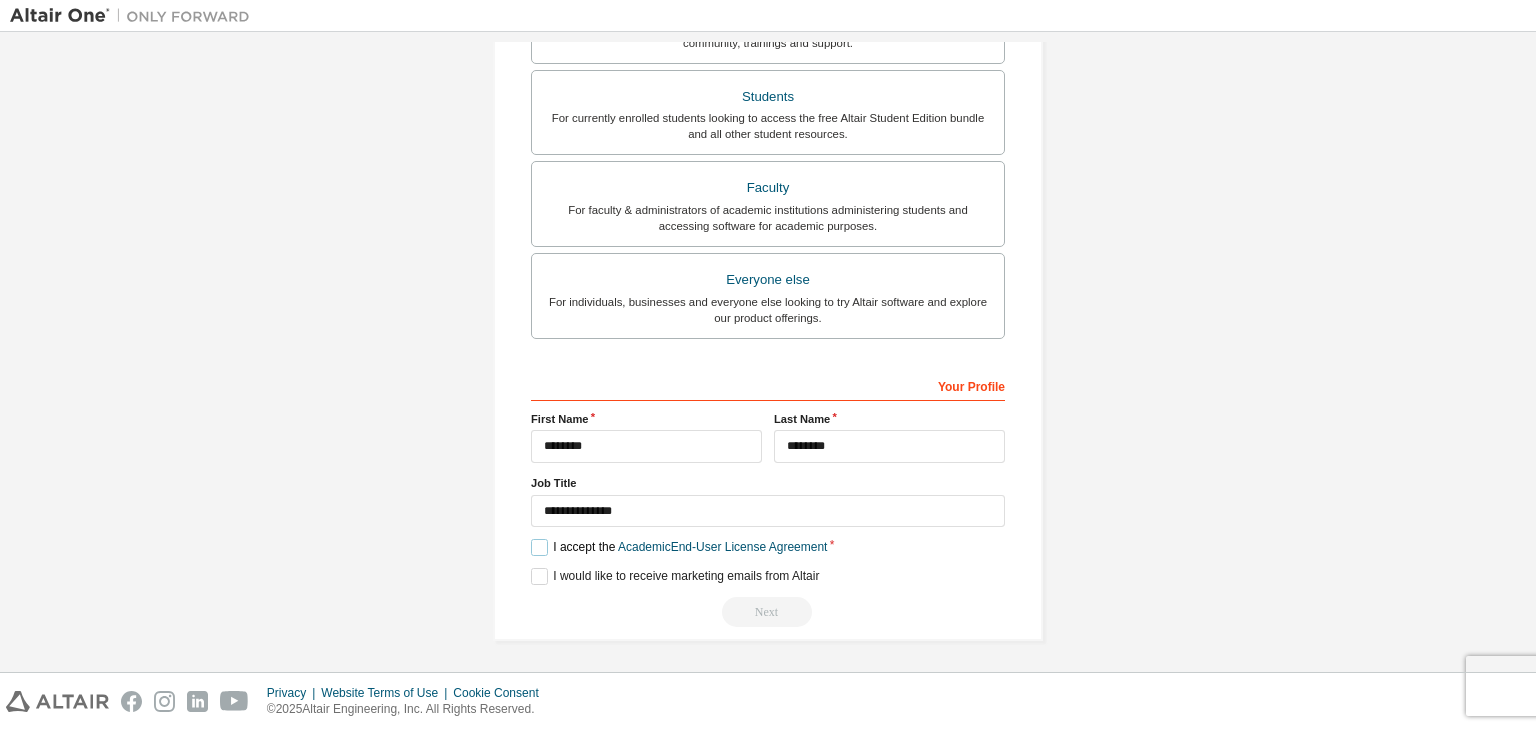 click on "I accept the   Academic   End-User License Agreement" at bounding box center [679, 547] 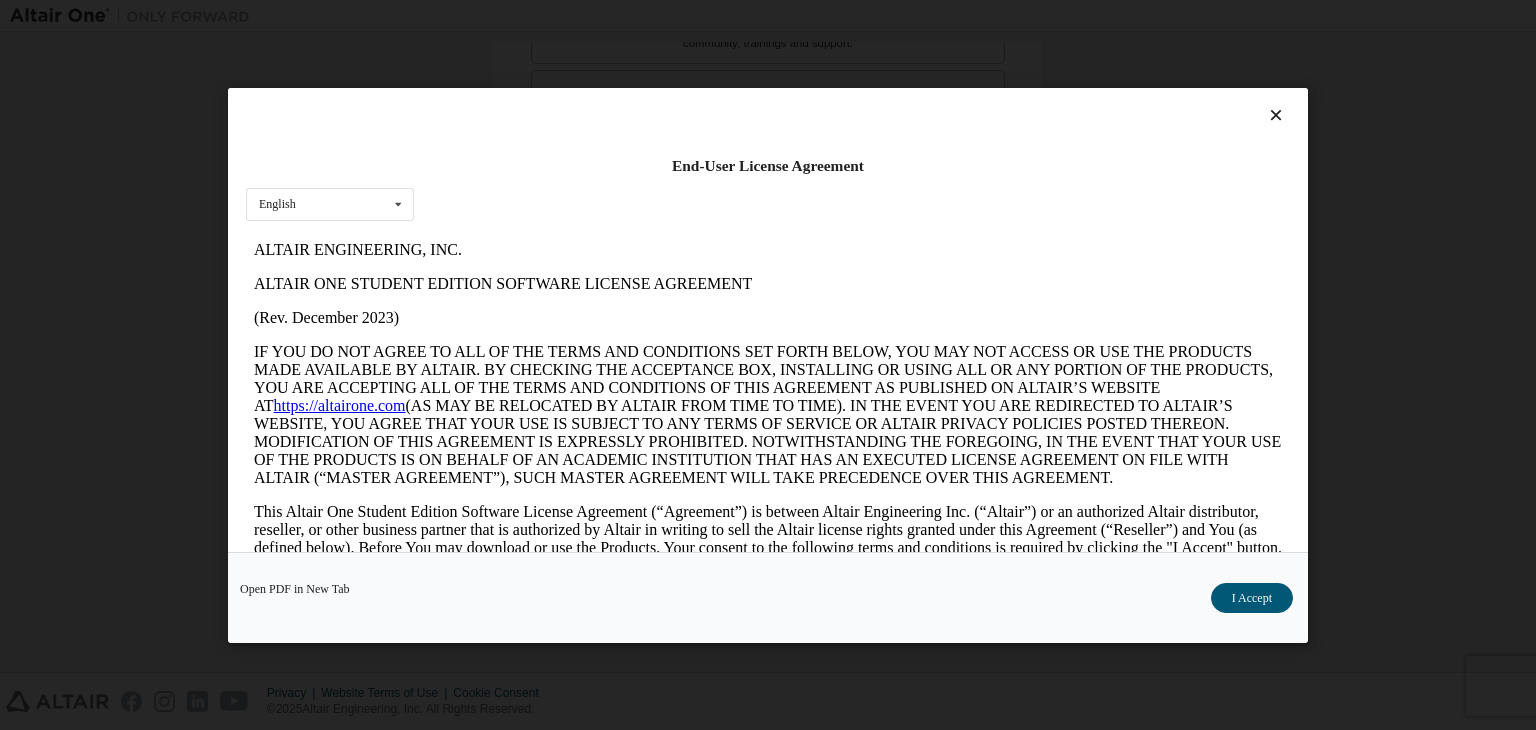 scroll, scrollTop: 0, scrollLeft: 0, axis: both 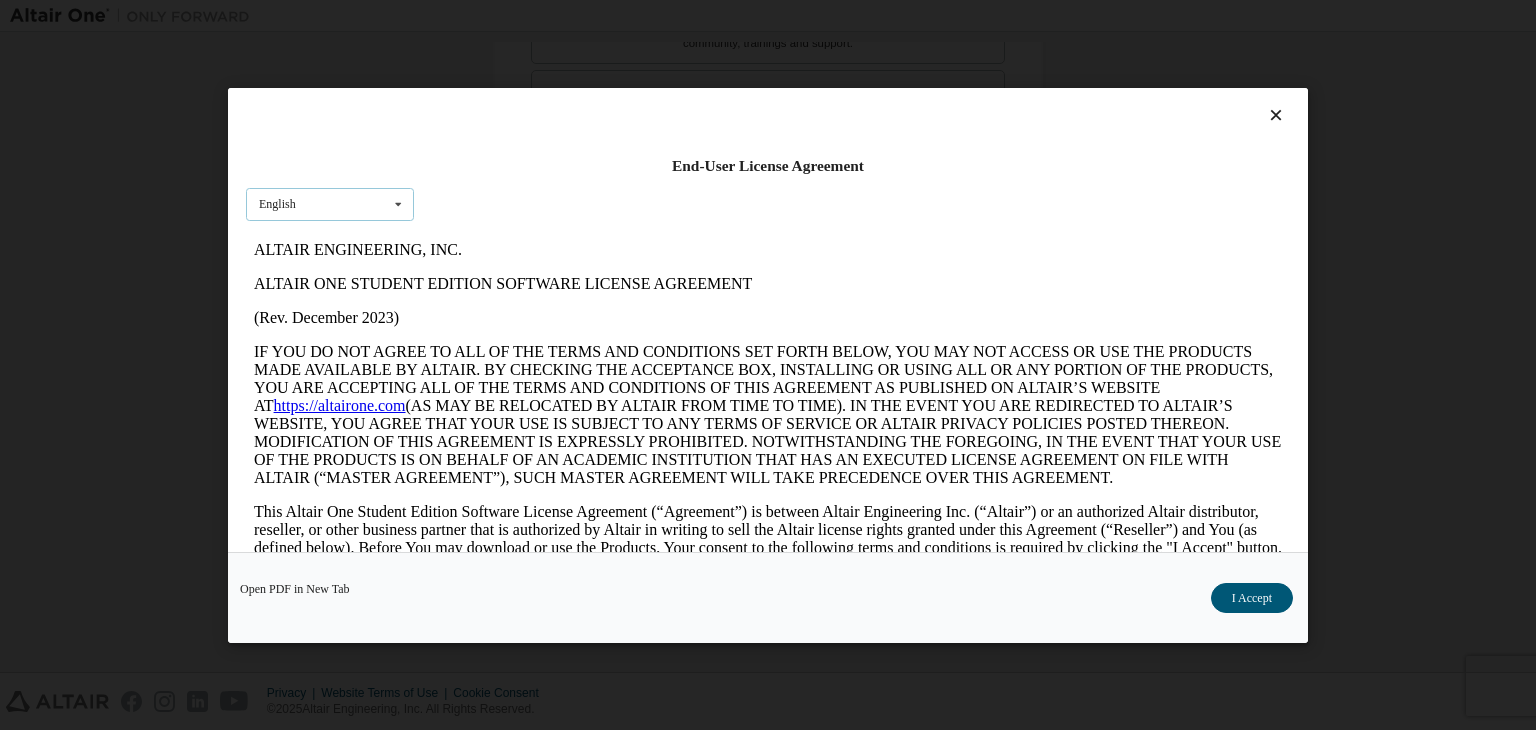 click on "English English" at bounding box center [330, 203] 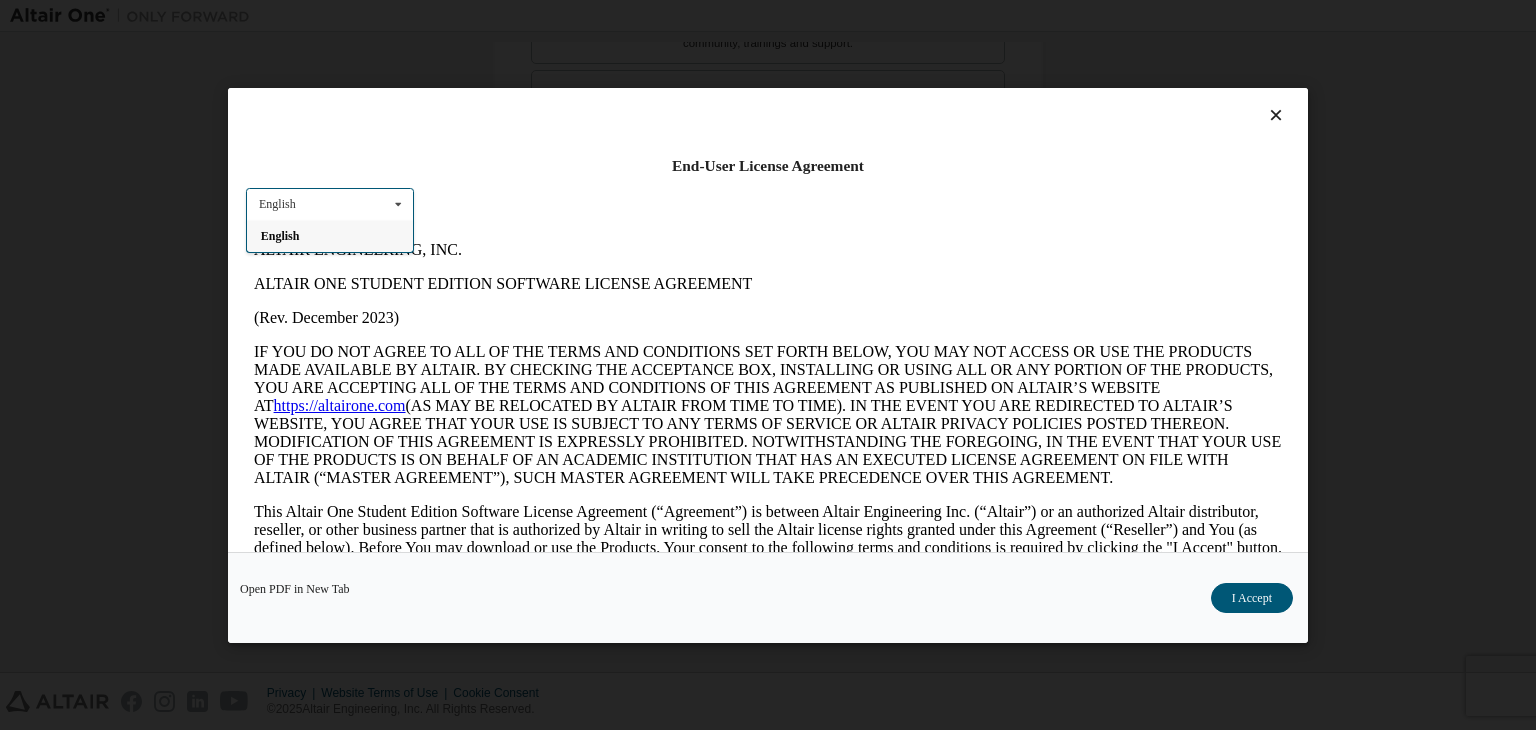 click on "English English" at bounding box center (330, 203) 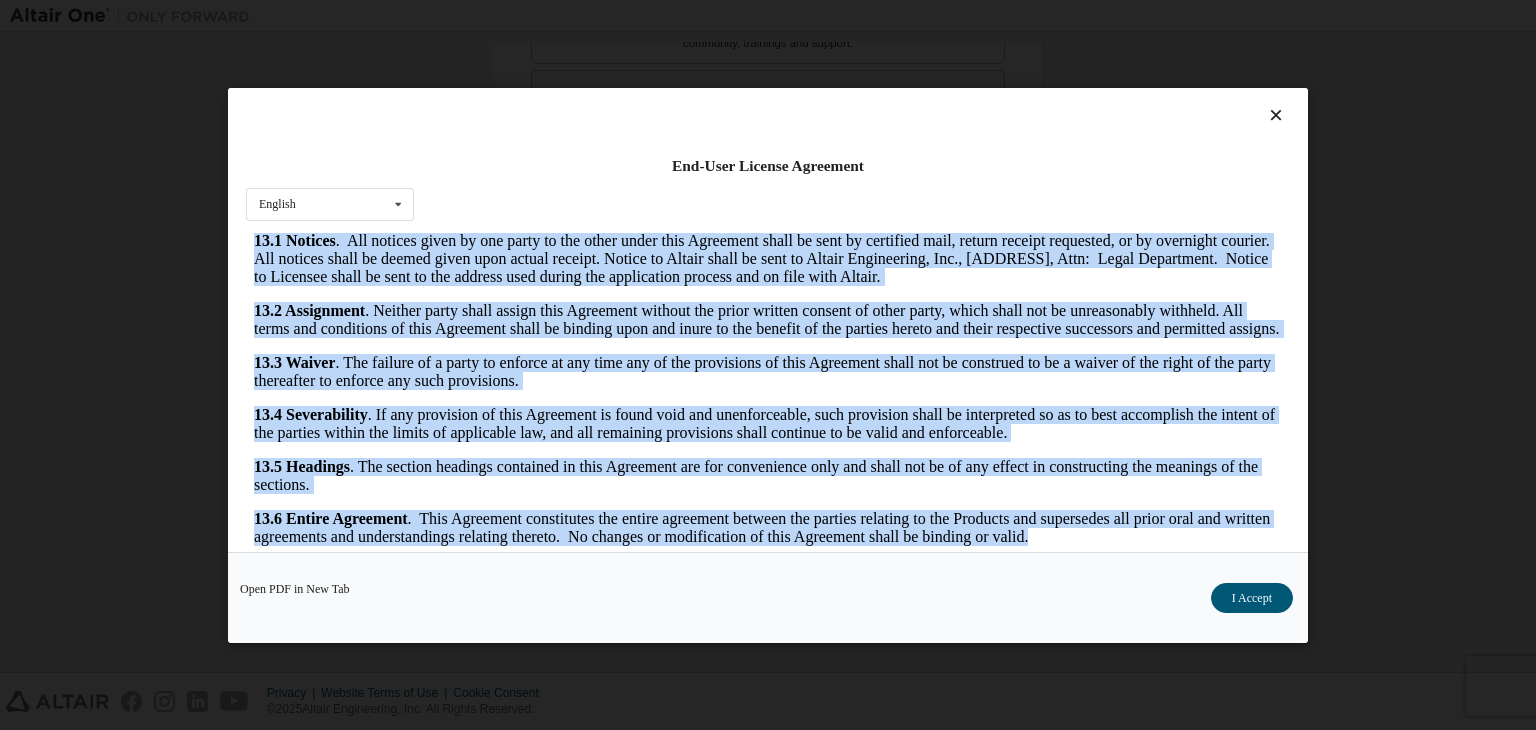 scroll, scrollTop: 3341, scrollLeft: 0, axis: vertical 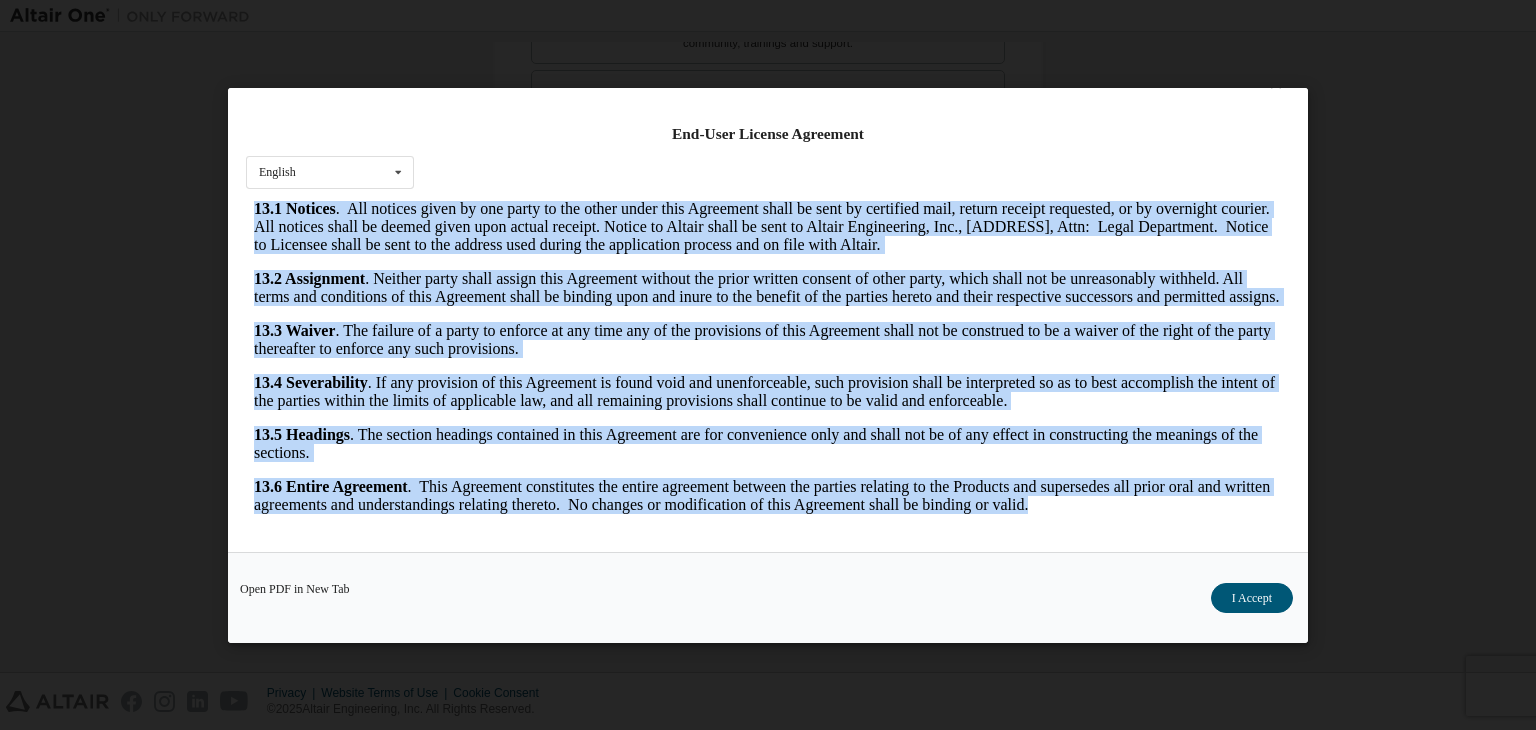 drag, startPoint x: 1280, startPoint y: 238, endPoint x: 1479, endPoint y: 790, distance: 586.7751 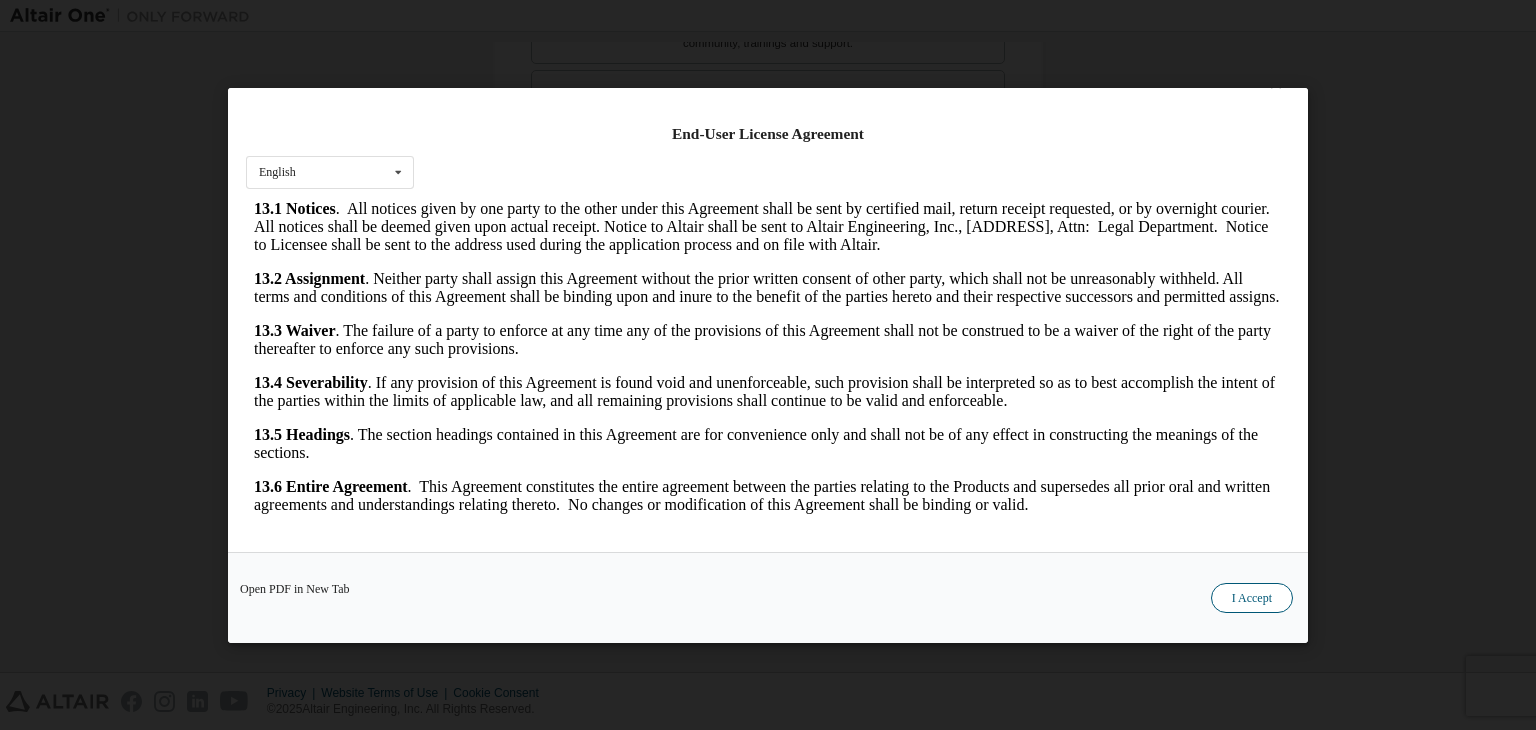 click on "I Accept" at bounding box center (1252, 598) 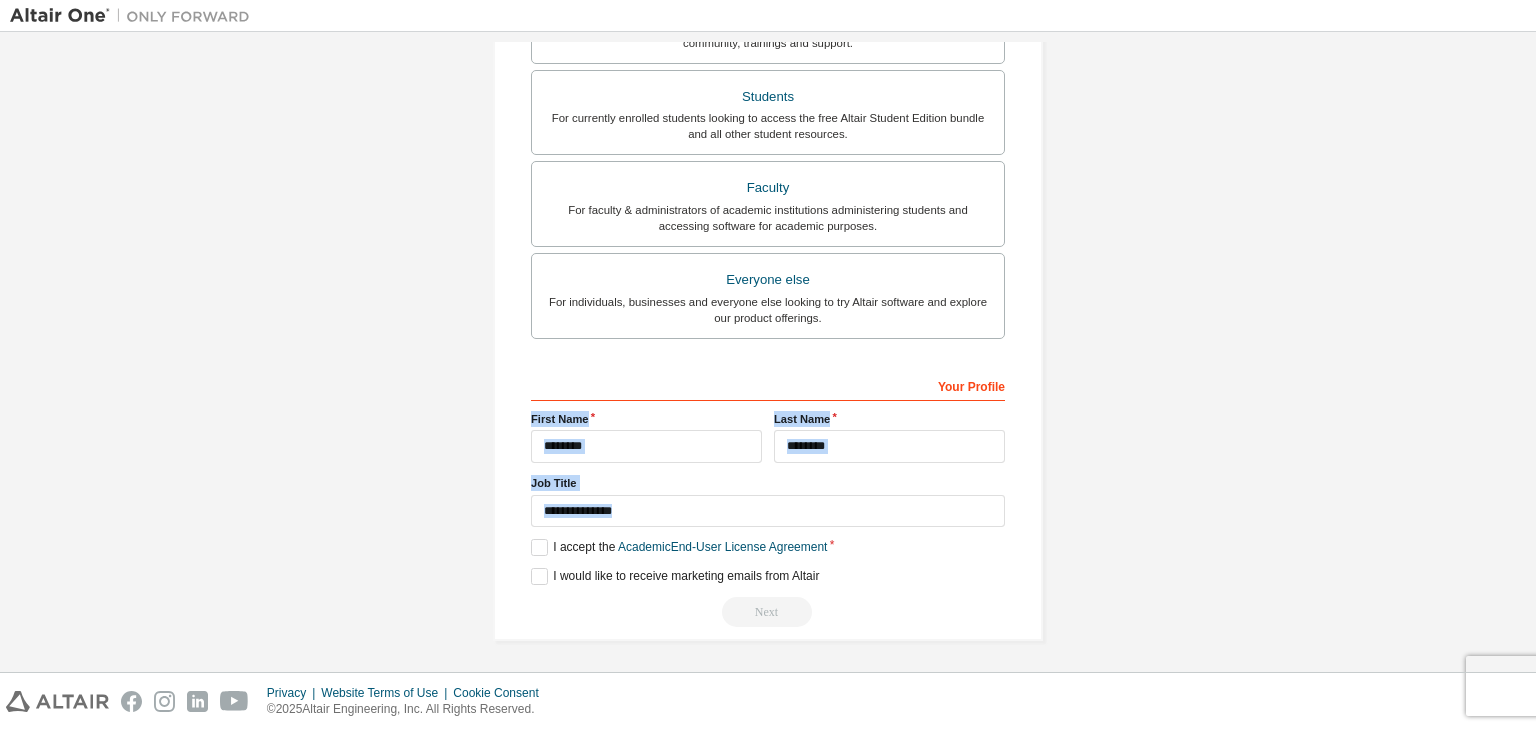 drag, startPoint x: 1535, startPoint y: 549, endPoint x: 1516, endPoint y: 344, distance: 205.8786 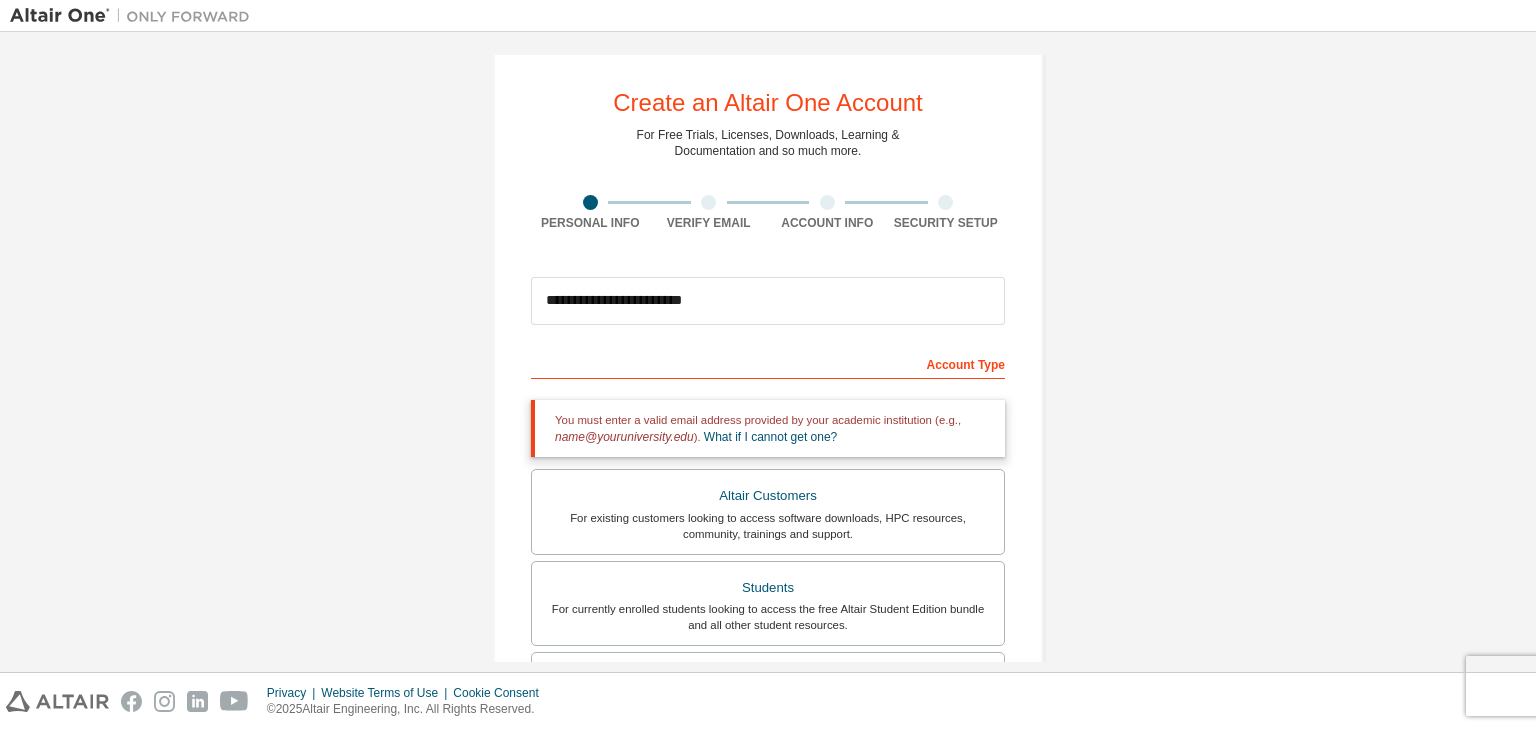 scroll, scrollTop: 0, scrollLeft: 0, axis: both 